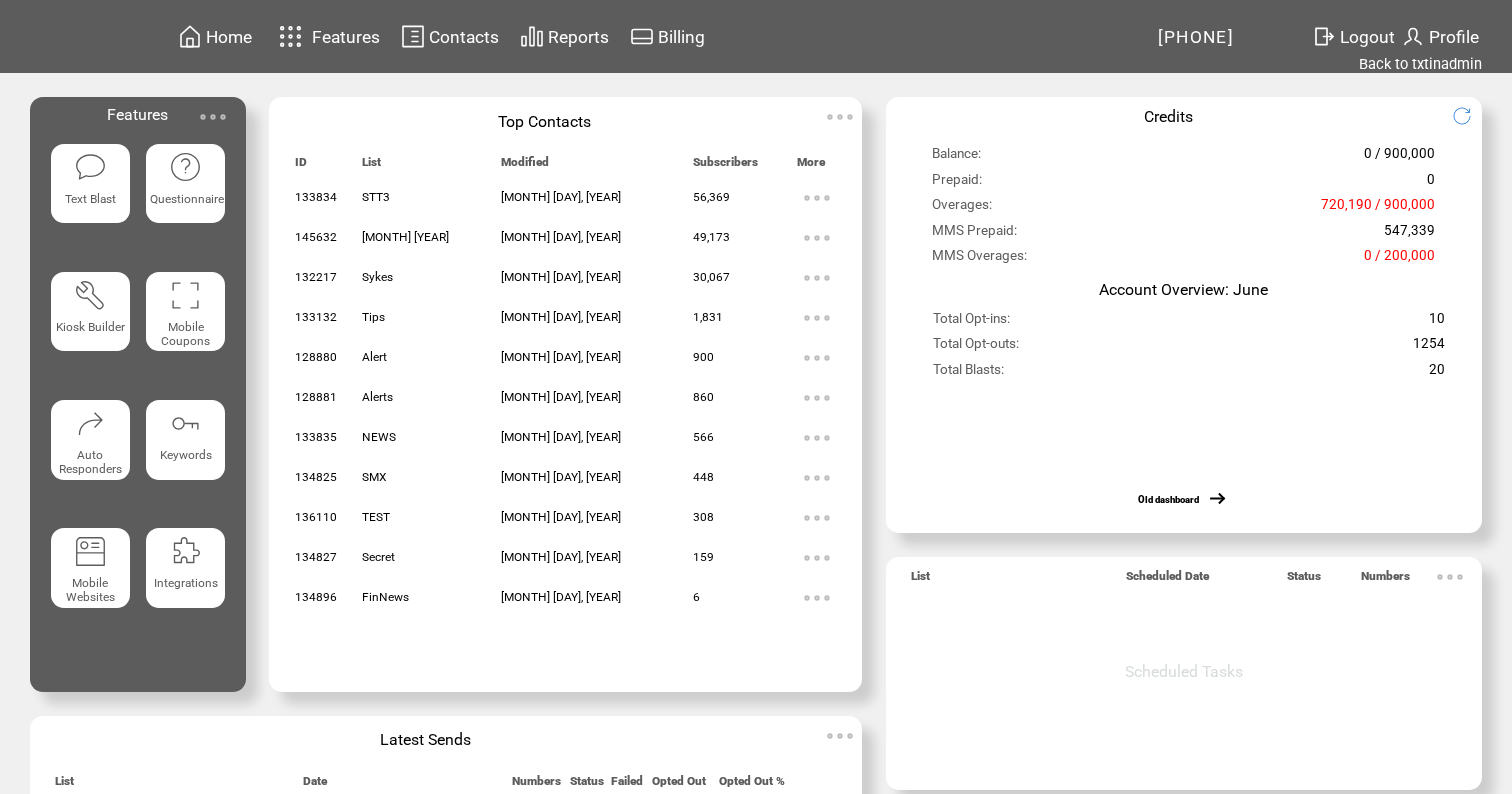 scroll, scrollTop: 0, scrollLeft: 0, axis: both 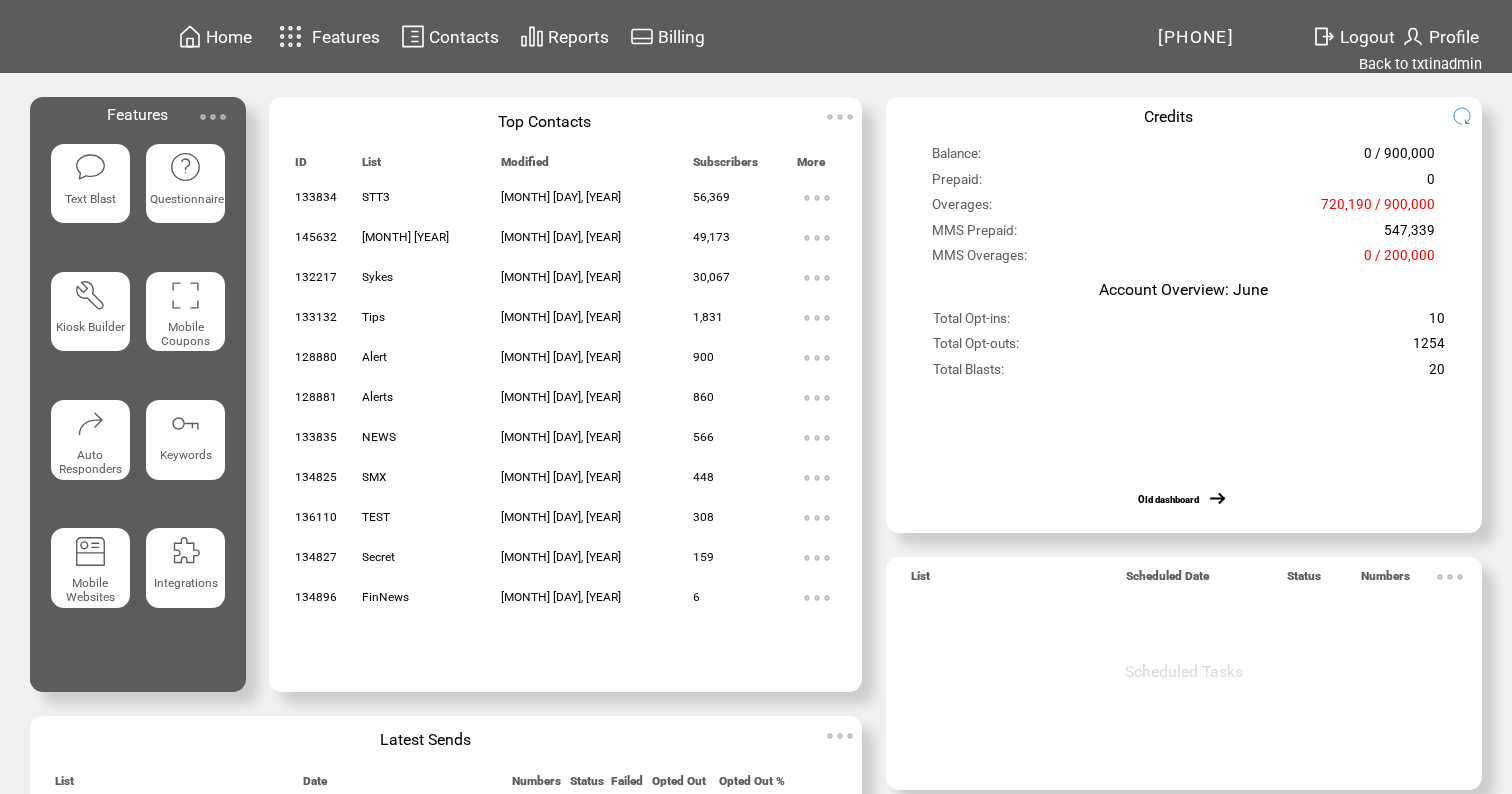 click on "Home" at bounding box center [229, 37] 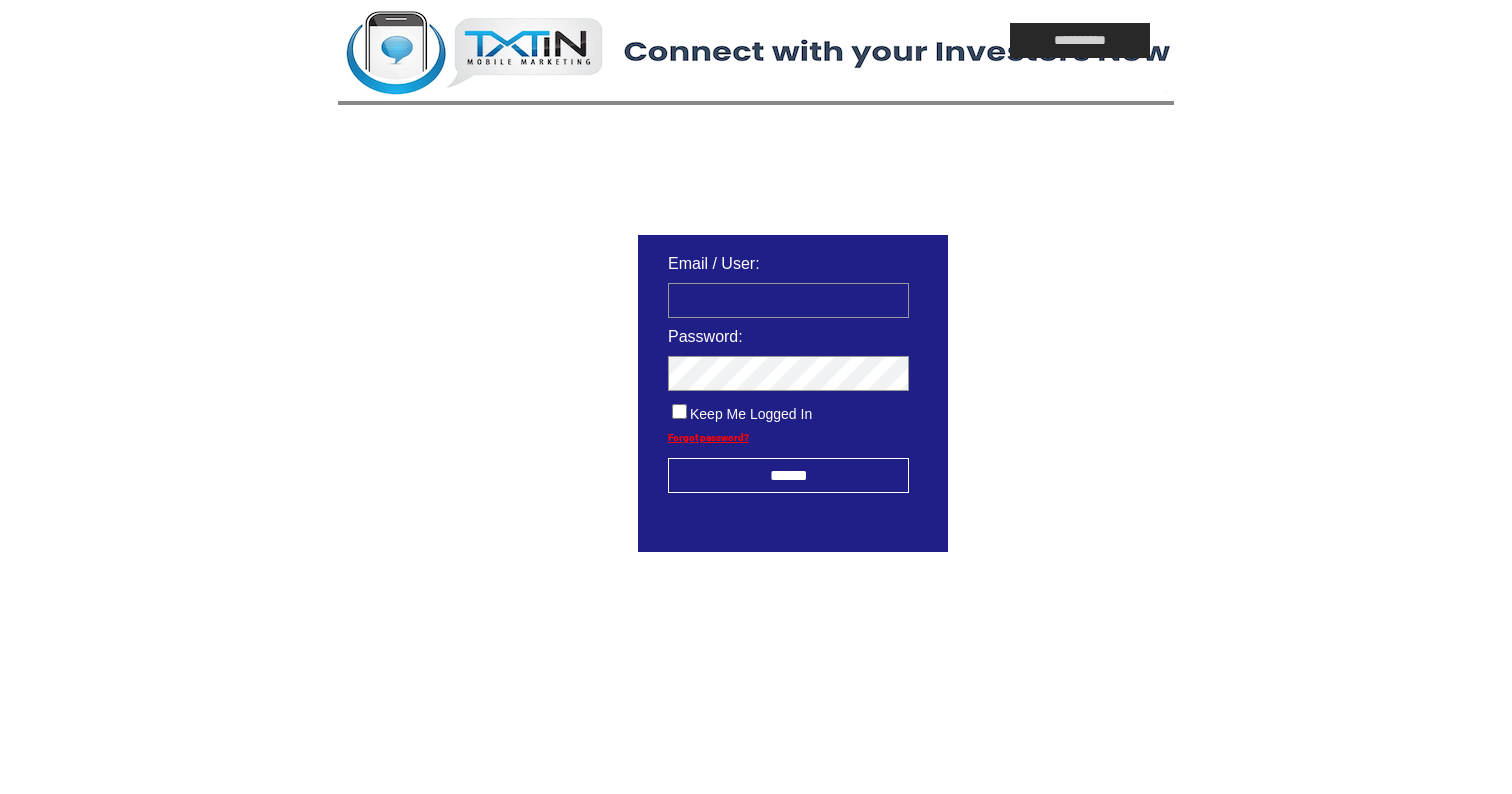 scroll, scrollTop: 0, scrollLeft: 0, axis: both 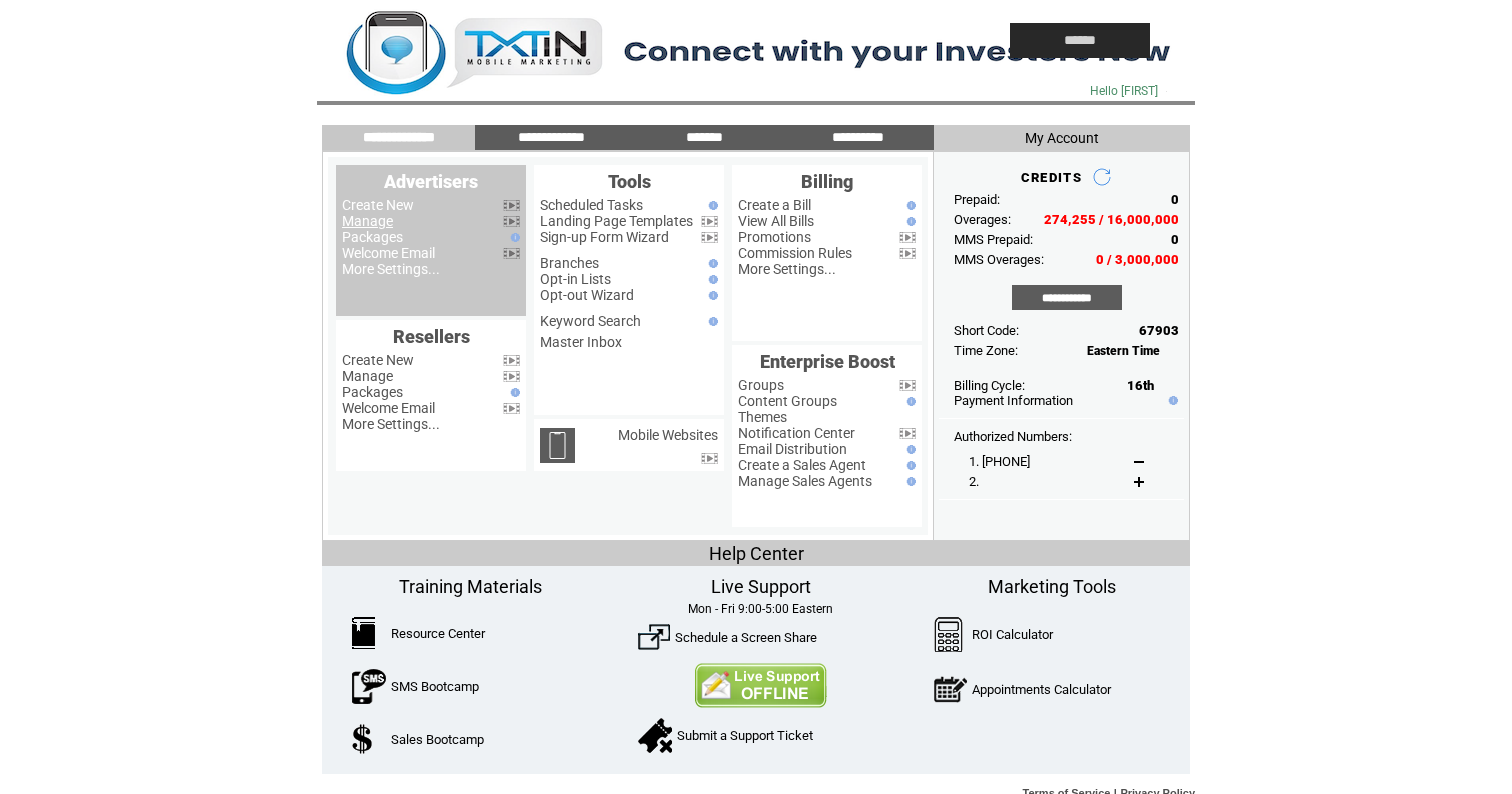 click on "Manage" at bounding box center [367, 221] 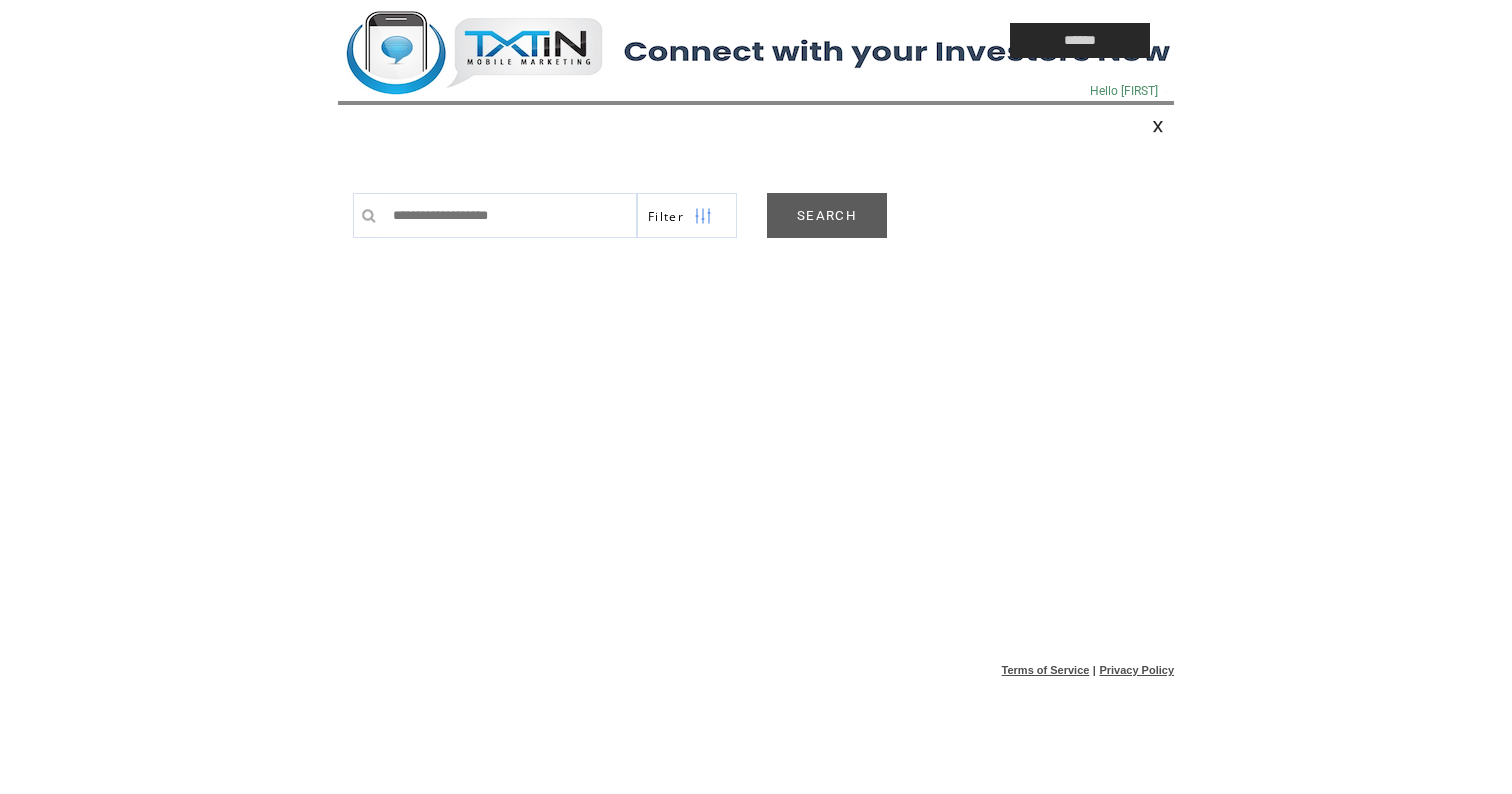 scroll, scrollTop: 0, scrollLeft: 0, axis: both 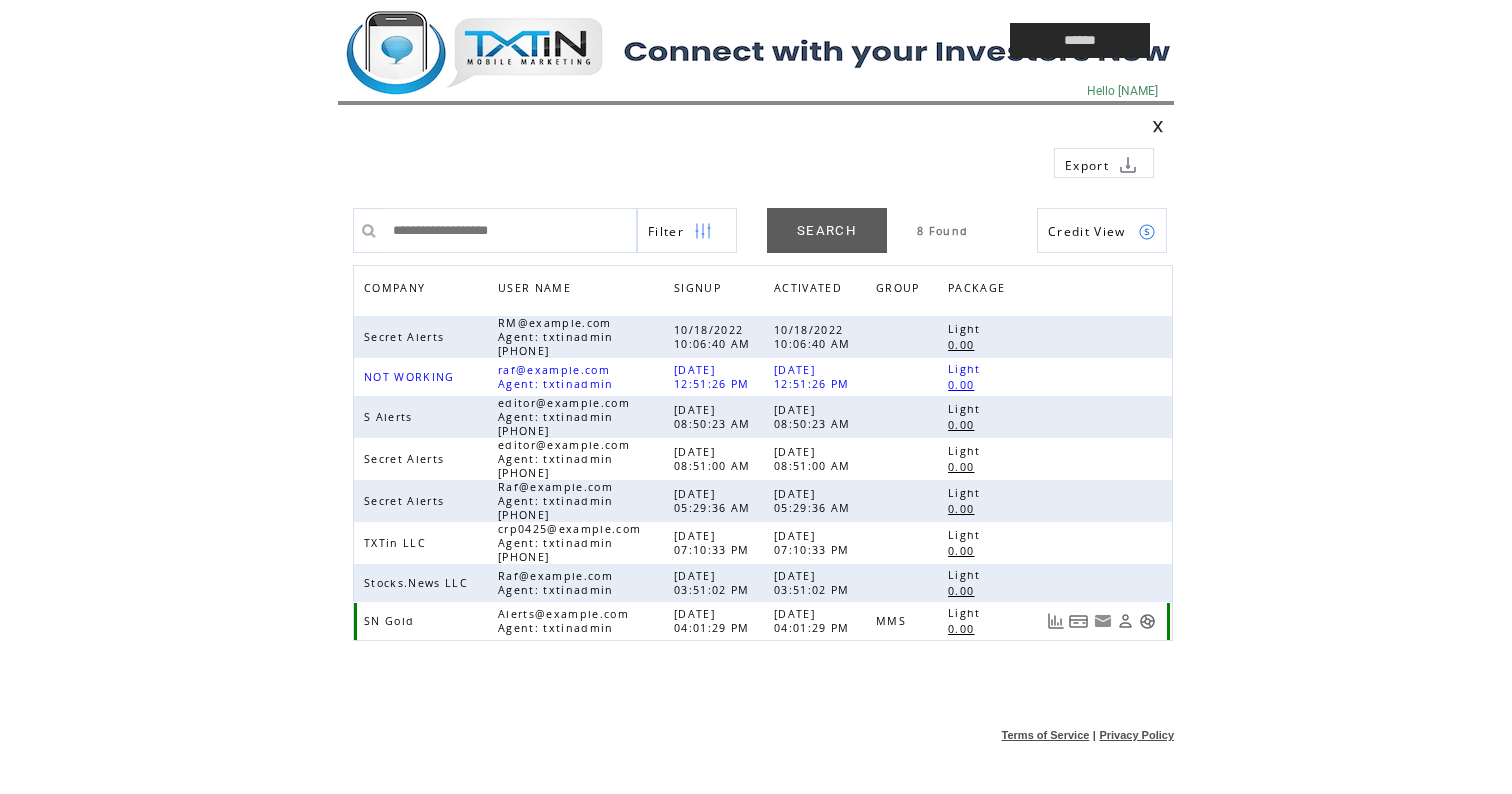 click at bounding box center [1147, 621] 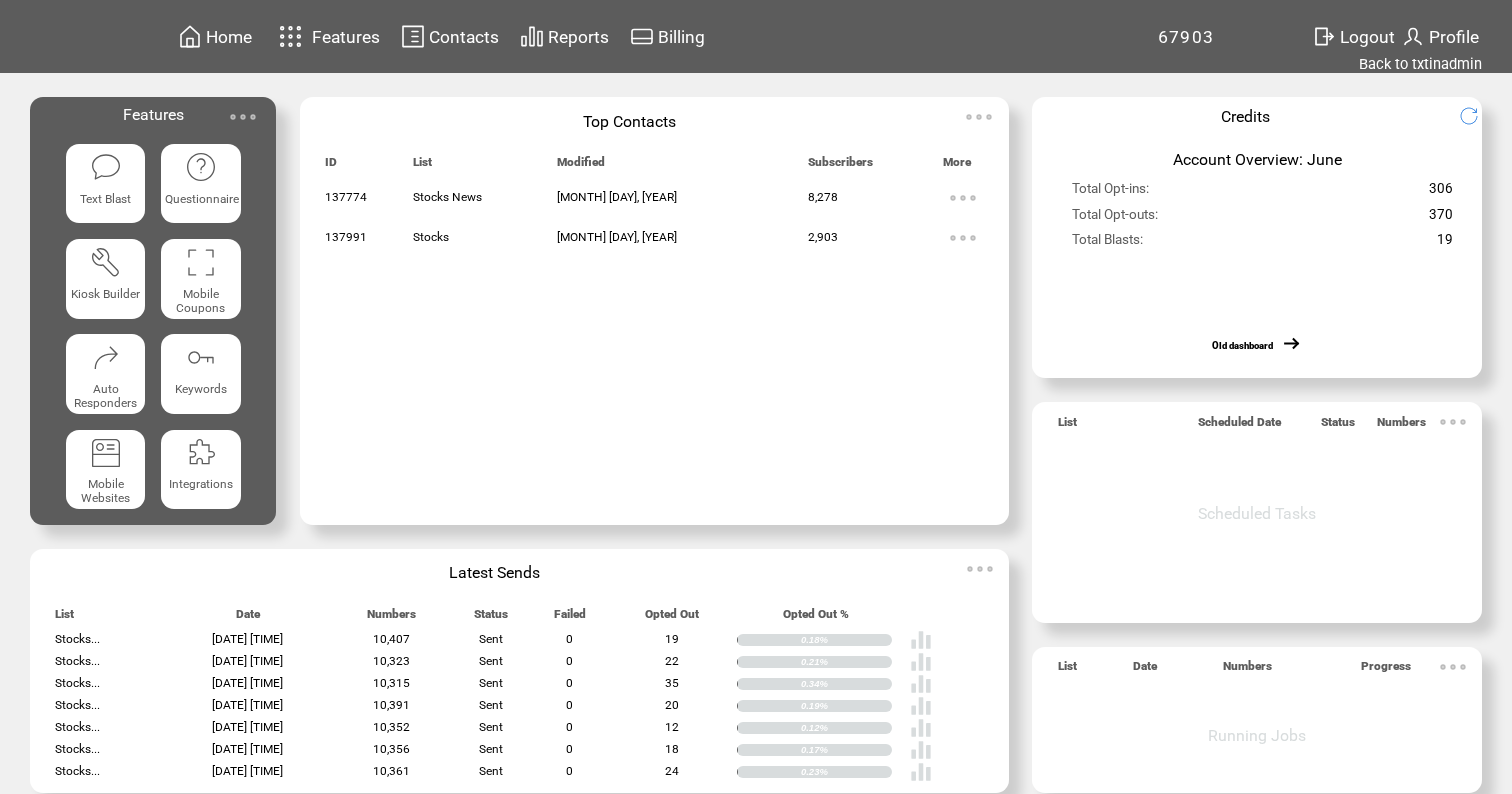 scroll, scrollTop: 0, scrollLeft: 0, axis: both 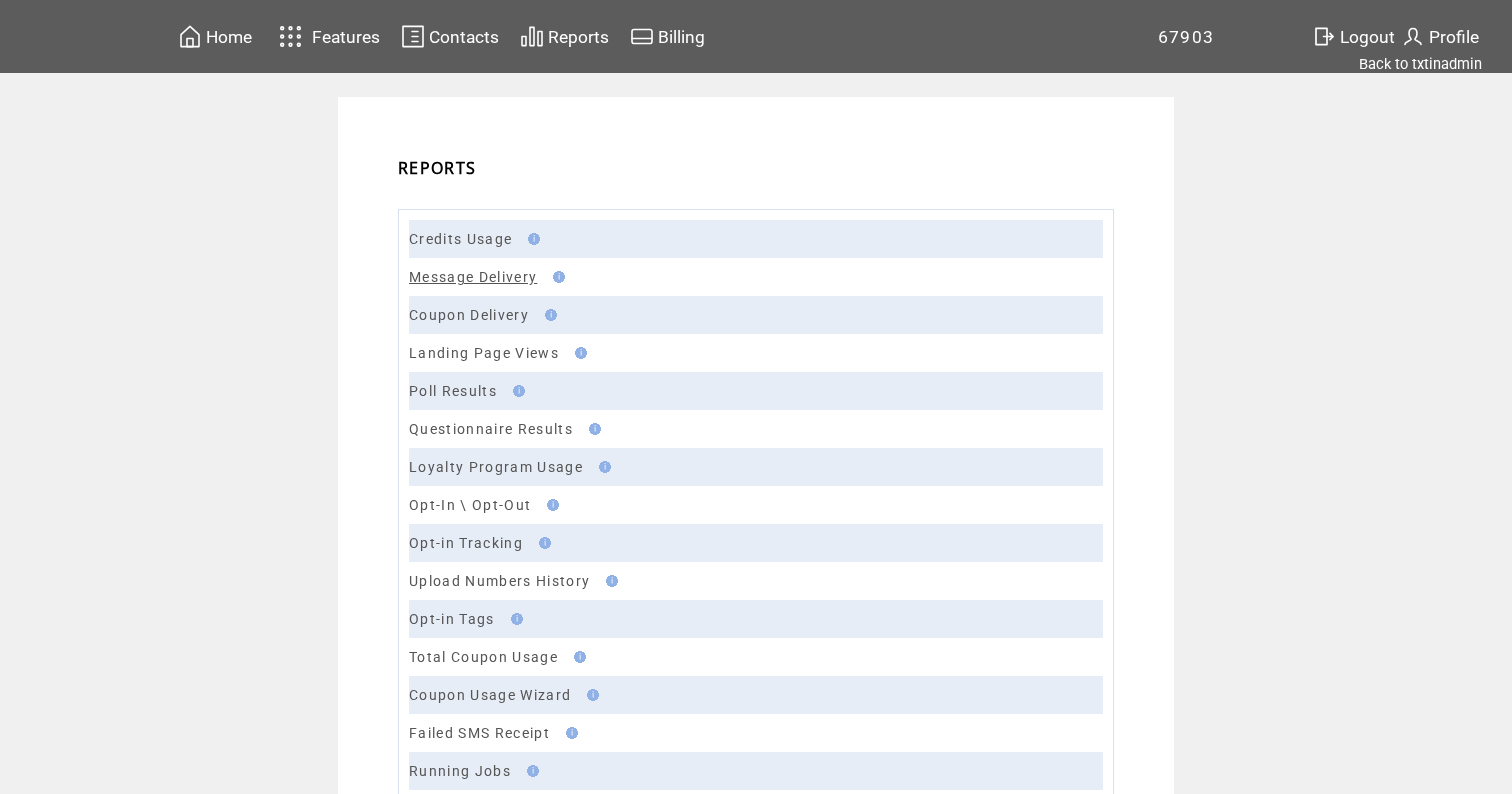 click on "Message Delivery" at bounding box center (473, 277) 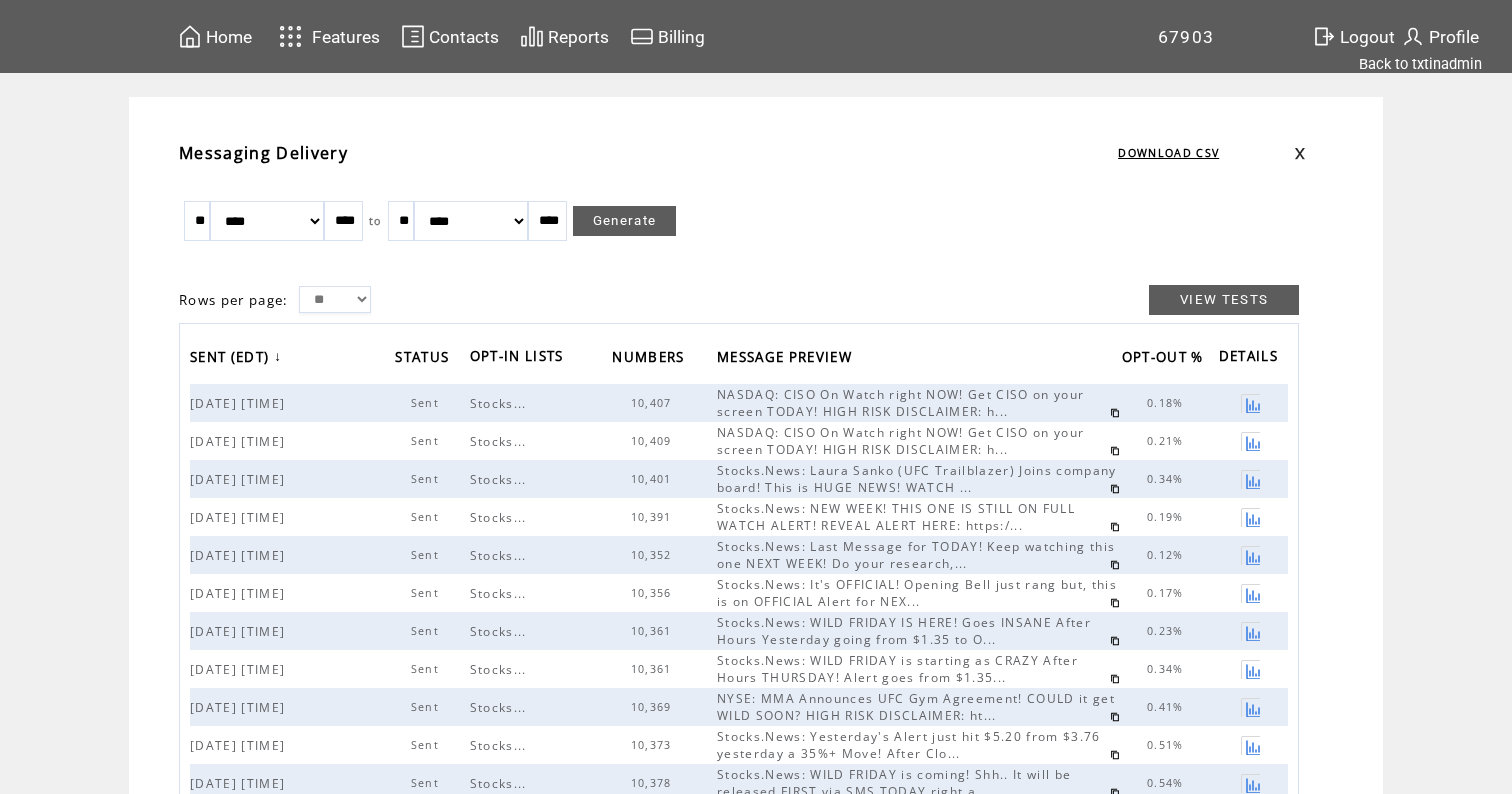 scroll, scrollTop: 0, scrollLeft: 0, axis: both 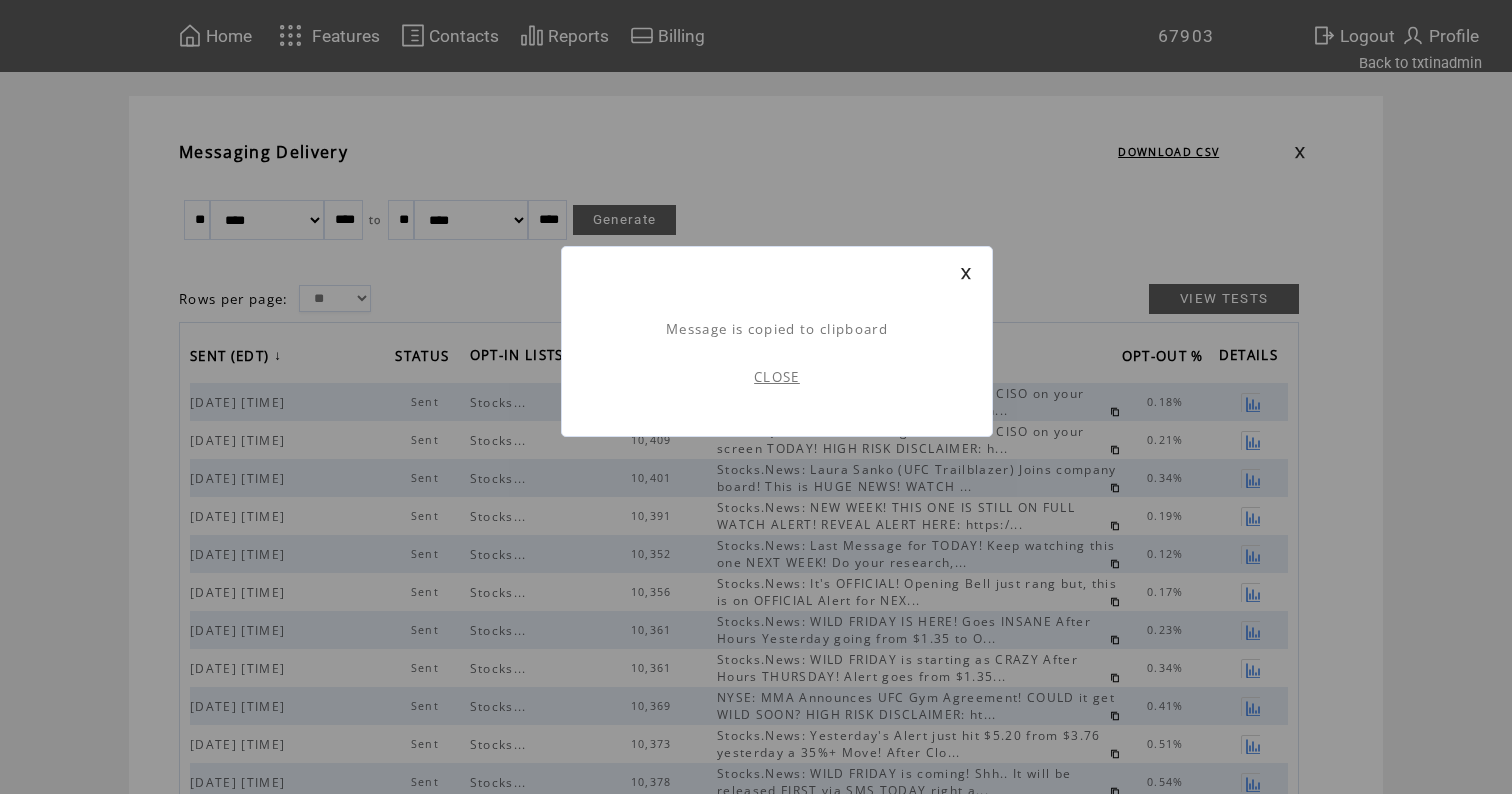 click on "CLOSE" at bounding box center (777, 377) 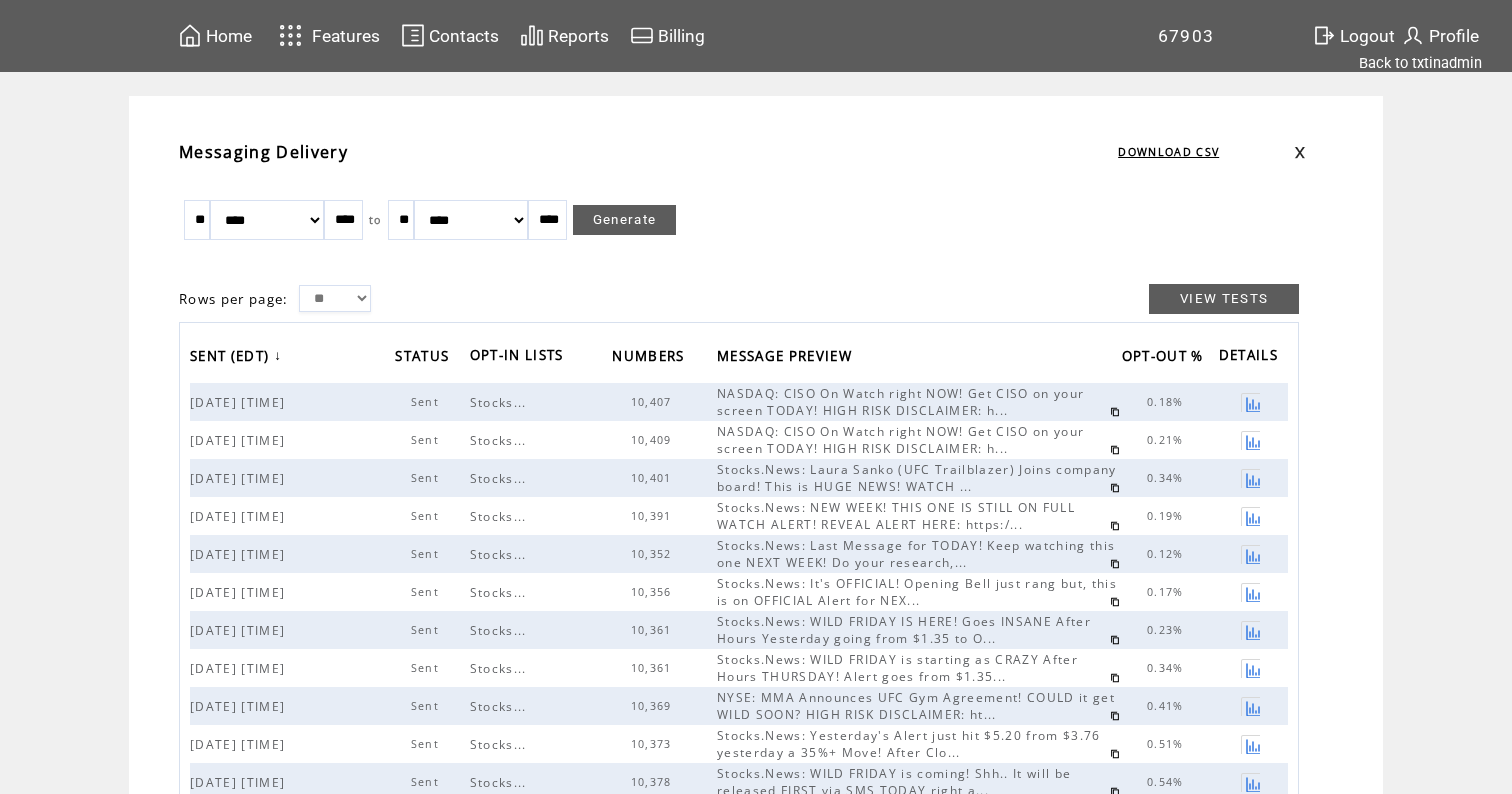 scroll, scrollTop: 0, scrollLeft: 0, axis: both 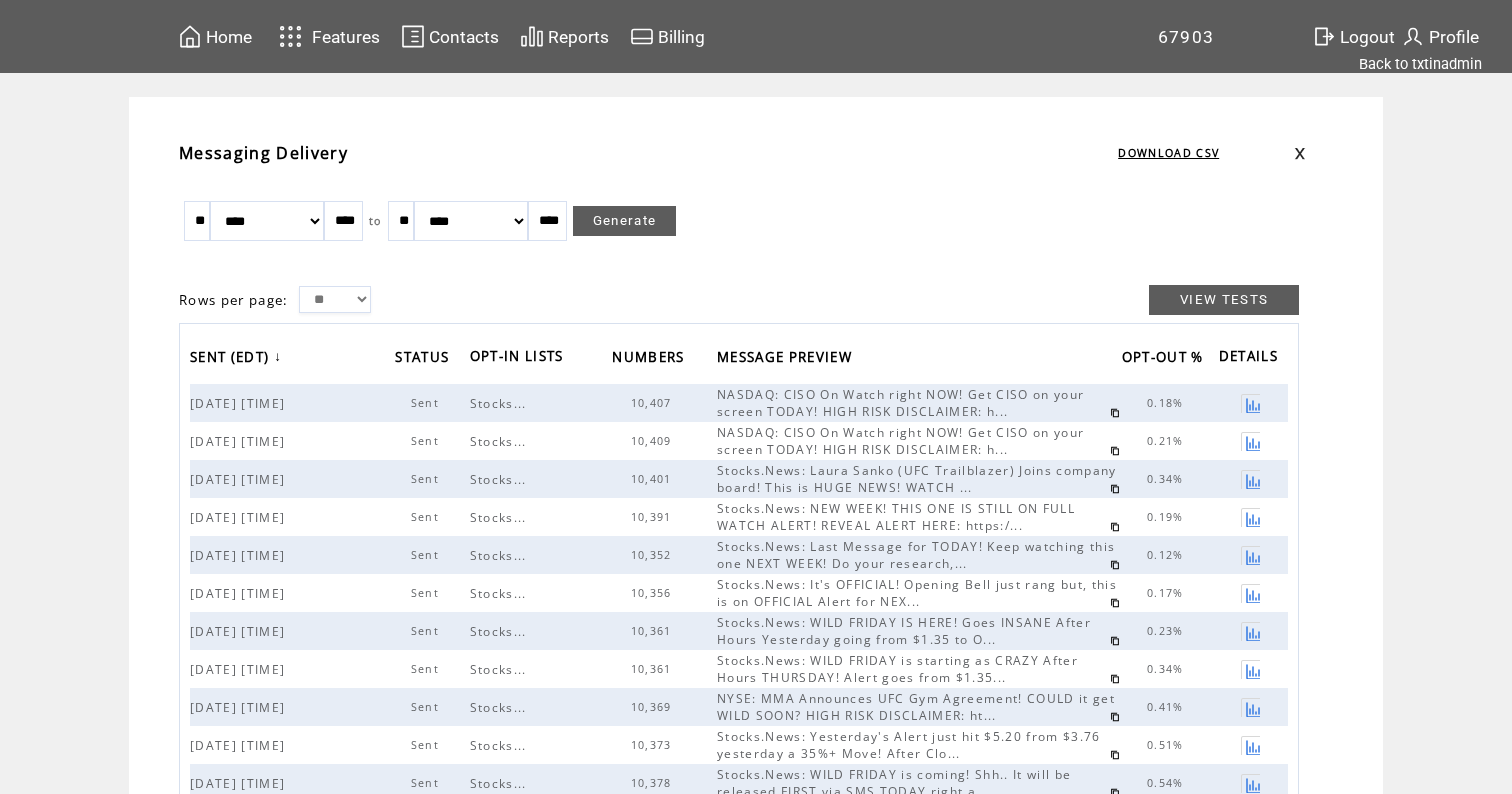 click on "Home" at bounding box center [229, 37] 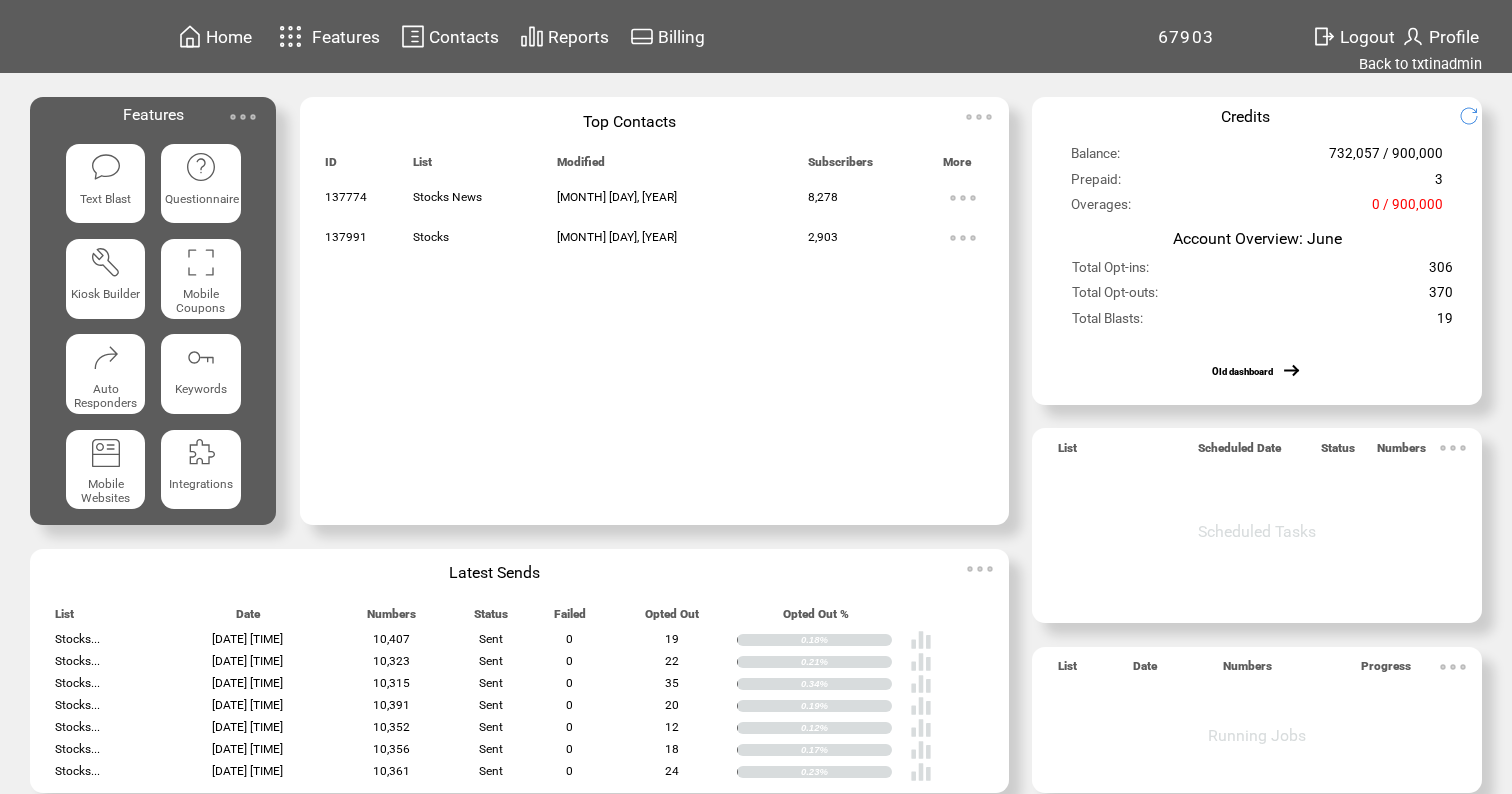 drag, startPoint x: 0, startPoint y: 0, endPoint x: 95, endPoint y: 165, distance: 190.39433 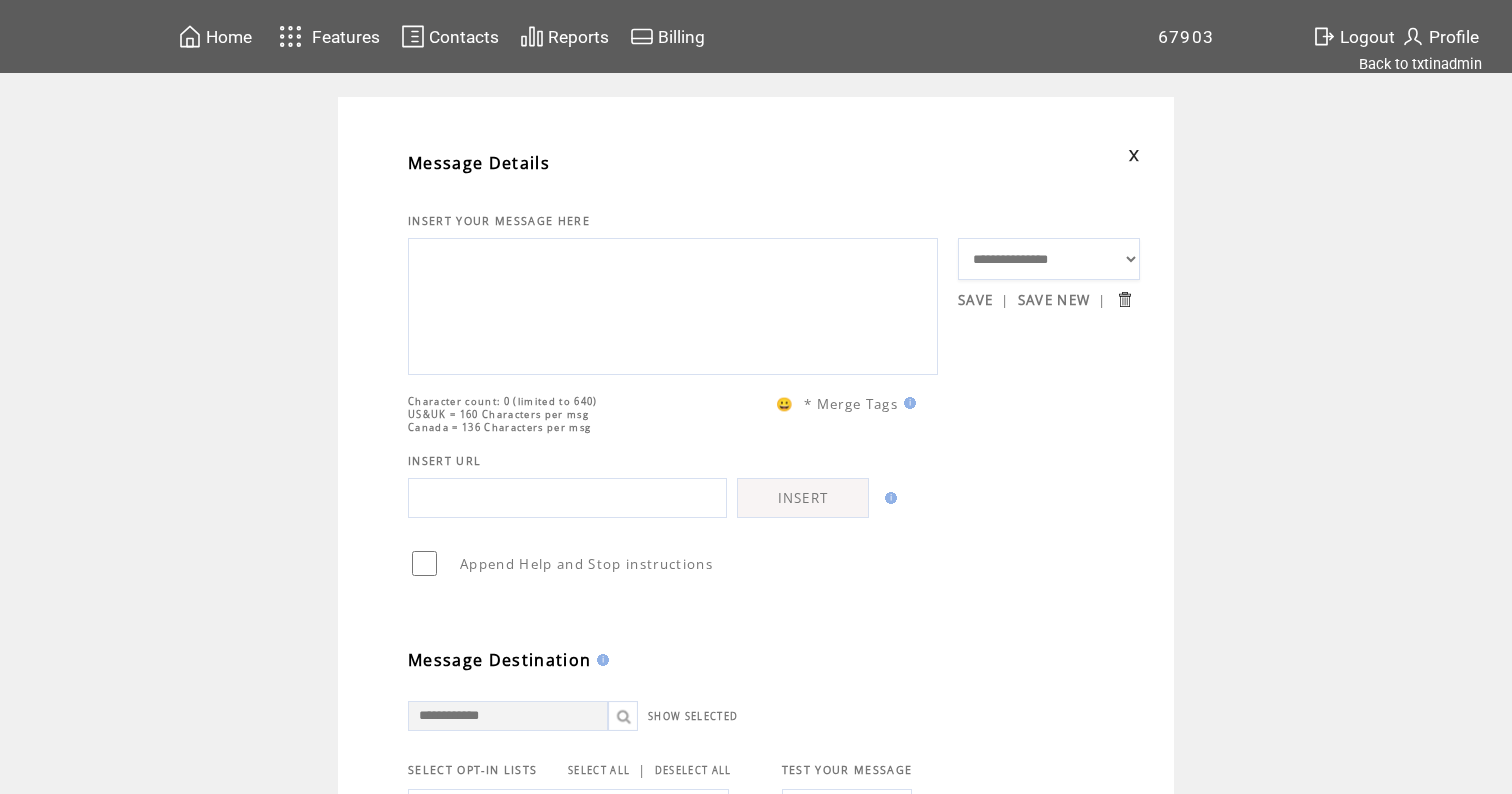 scroll, scrollTop: 0, scrollLeft: 0, axis: both 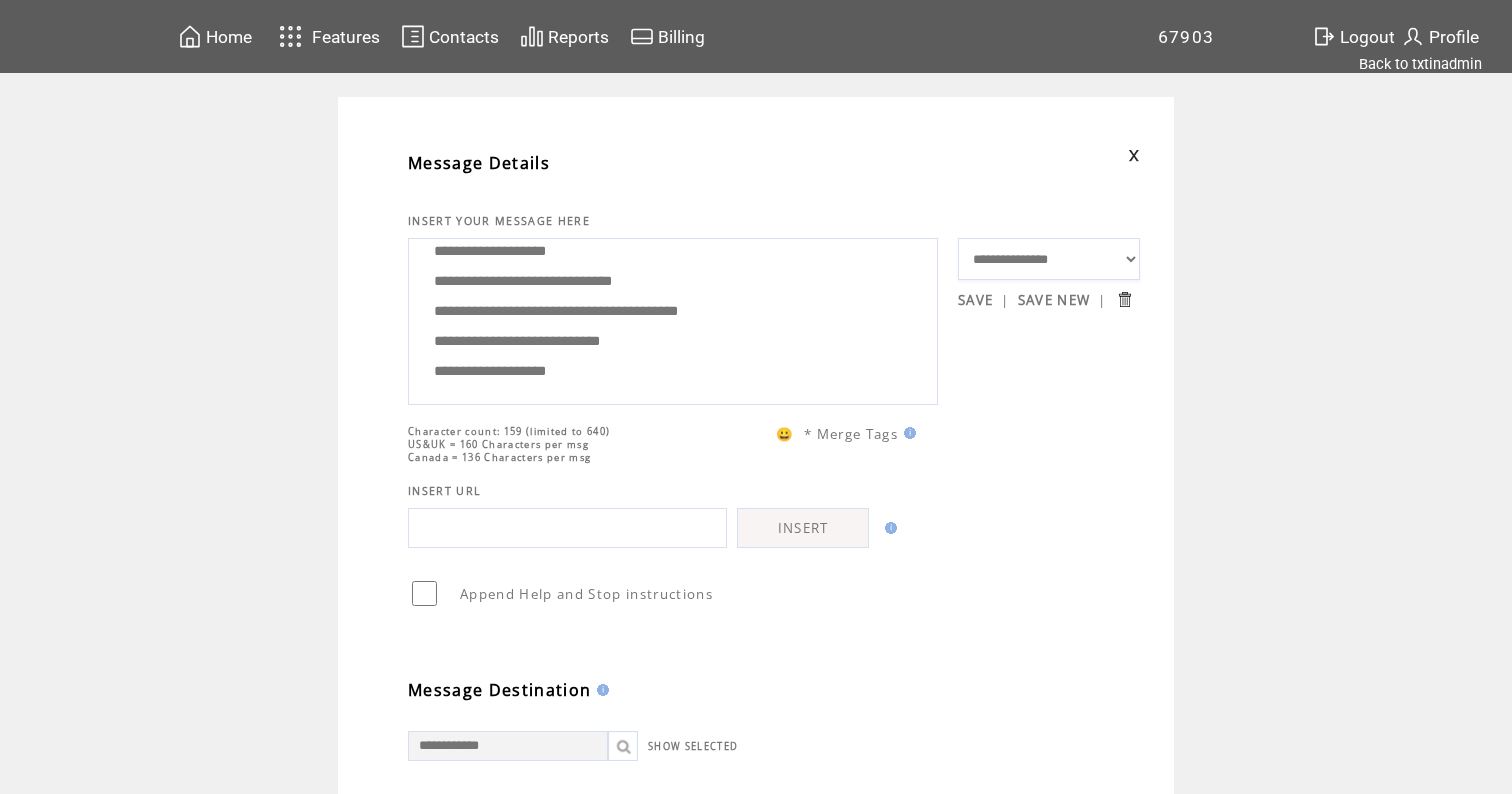 drag, startPoint x: 797, startPoint y: 343, endPoint x: 627, endPoint y: 343, distance: 170 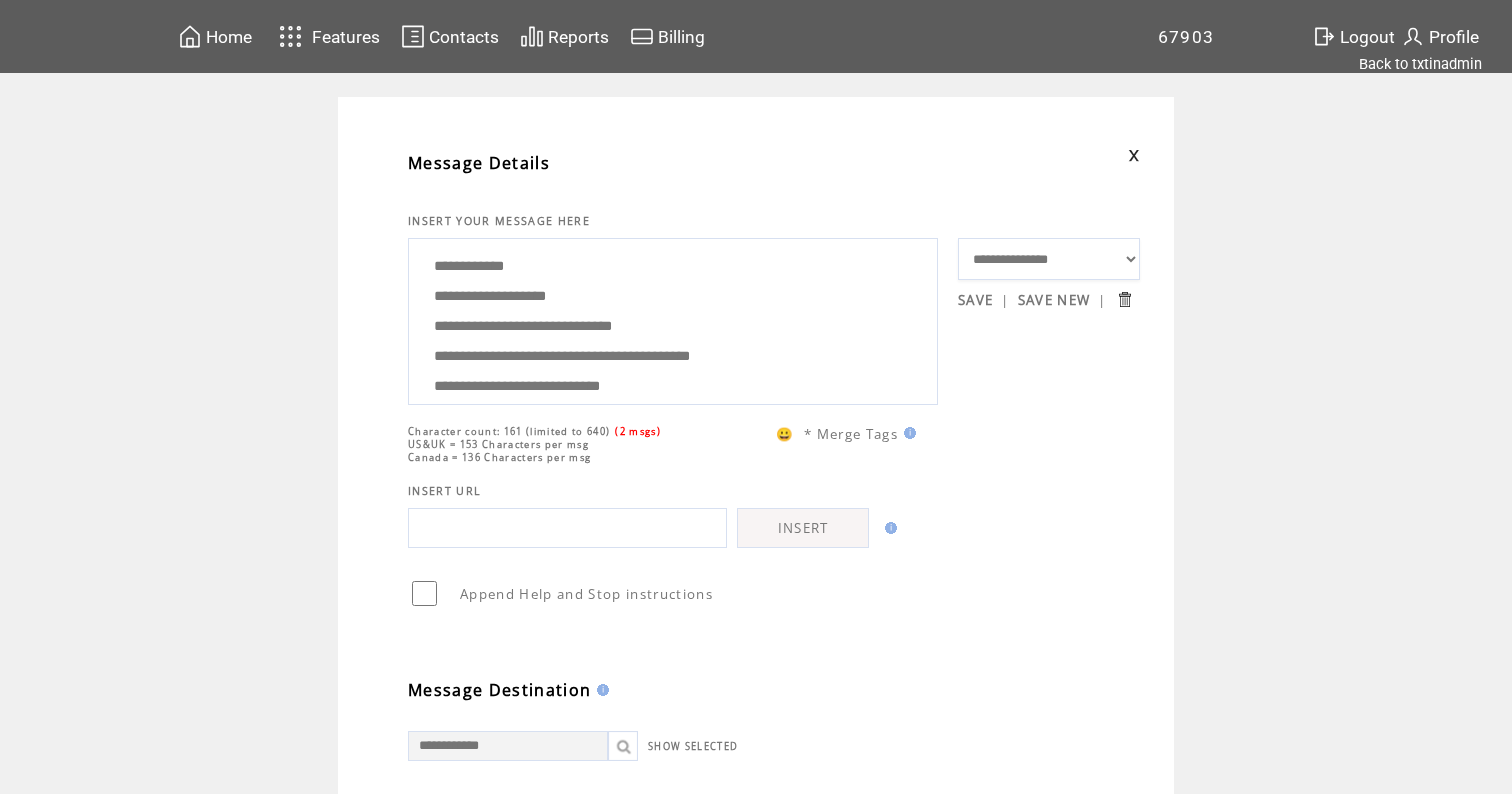 scroll, scrollTop: 0, scrollLeft: 0, axis: both 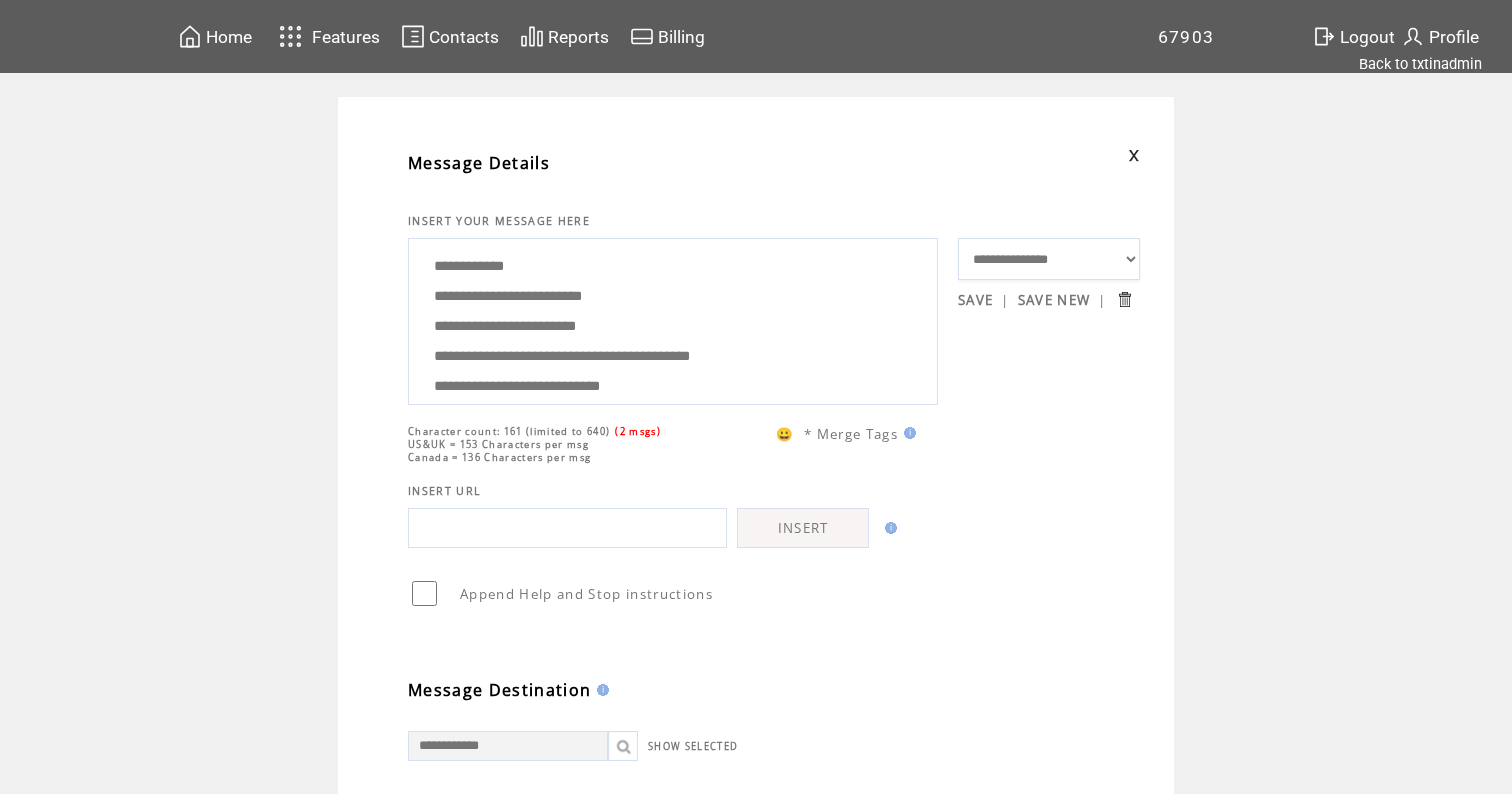 click on "**********" at bounding box center (673, 319) 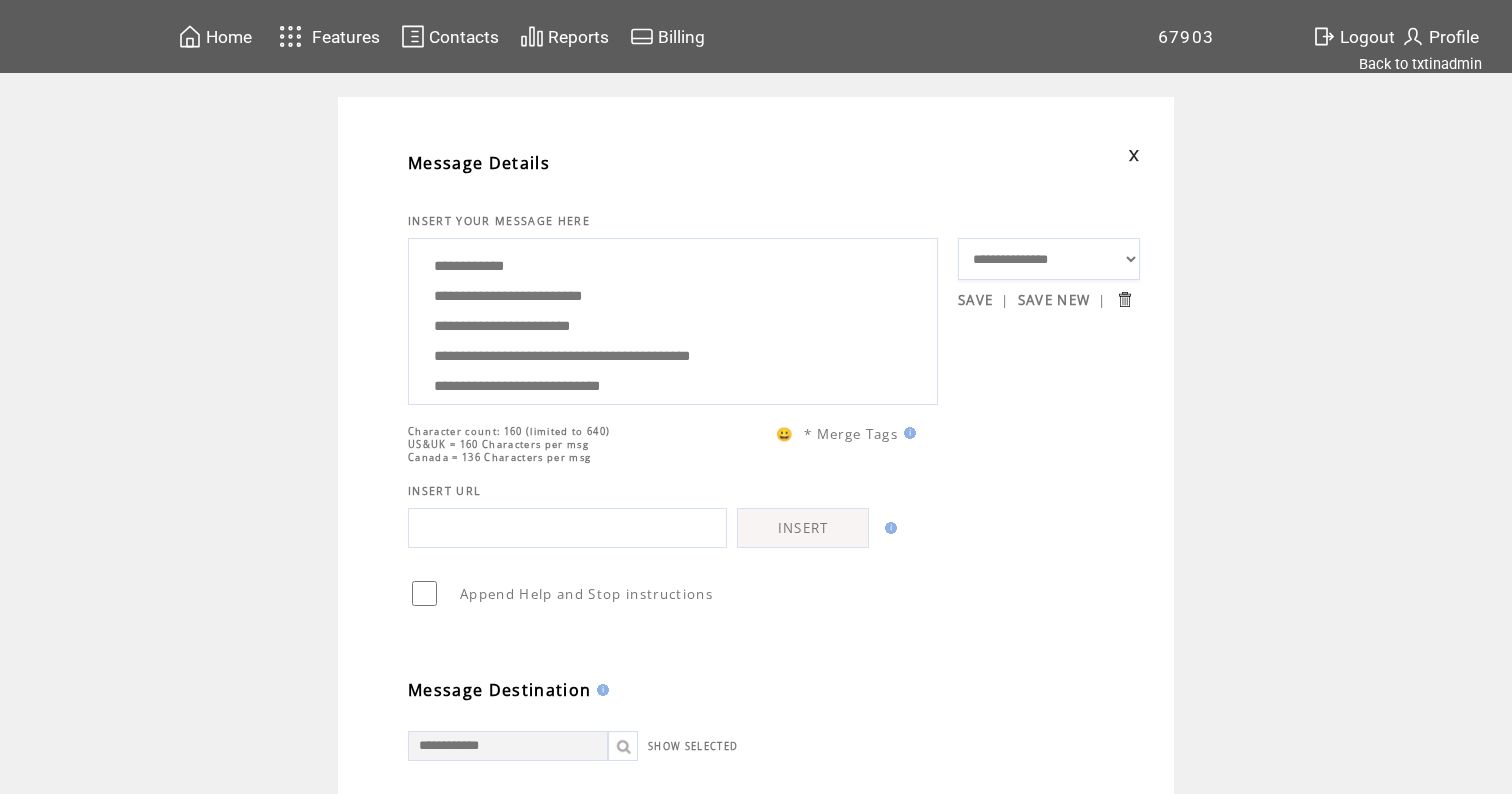 click on "**********" at bounding box center (673, 319) 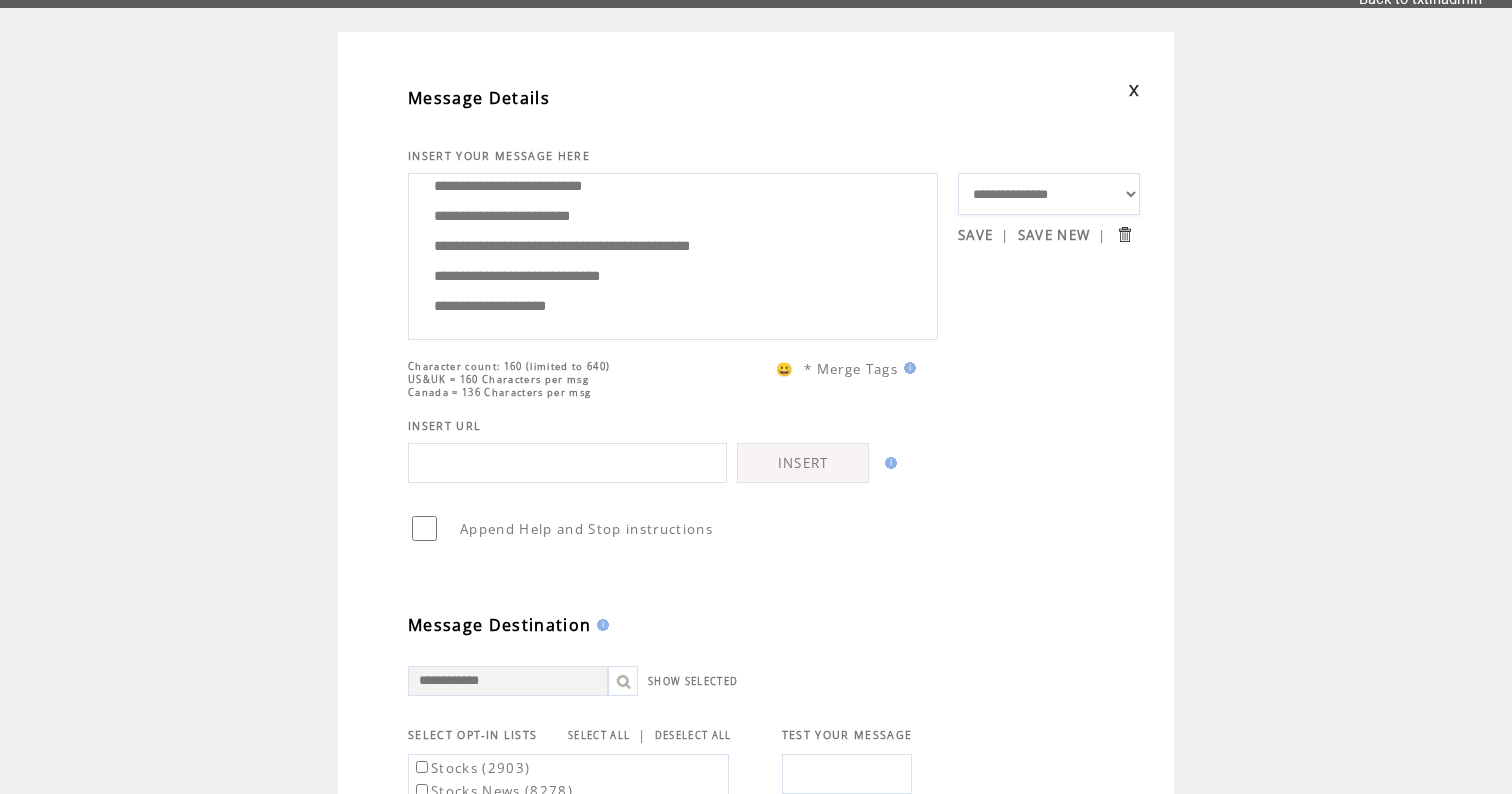 scroll, scrollTop: 72, scrollLeft: 0, axis: vertical 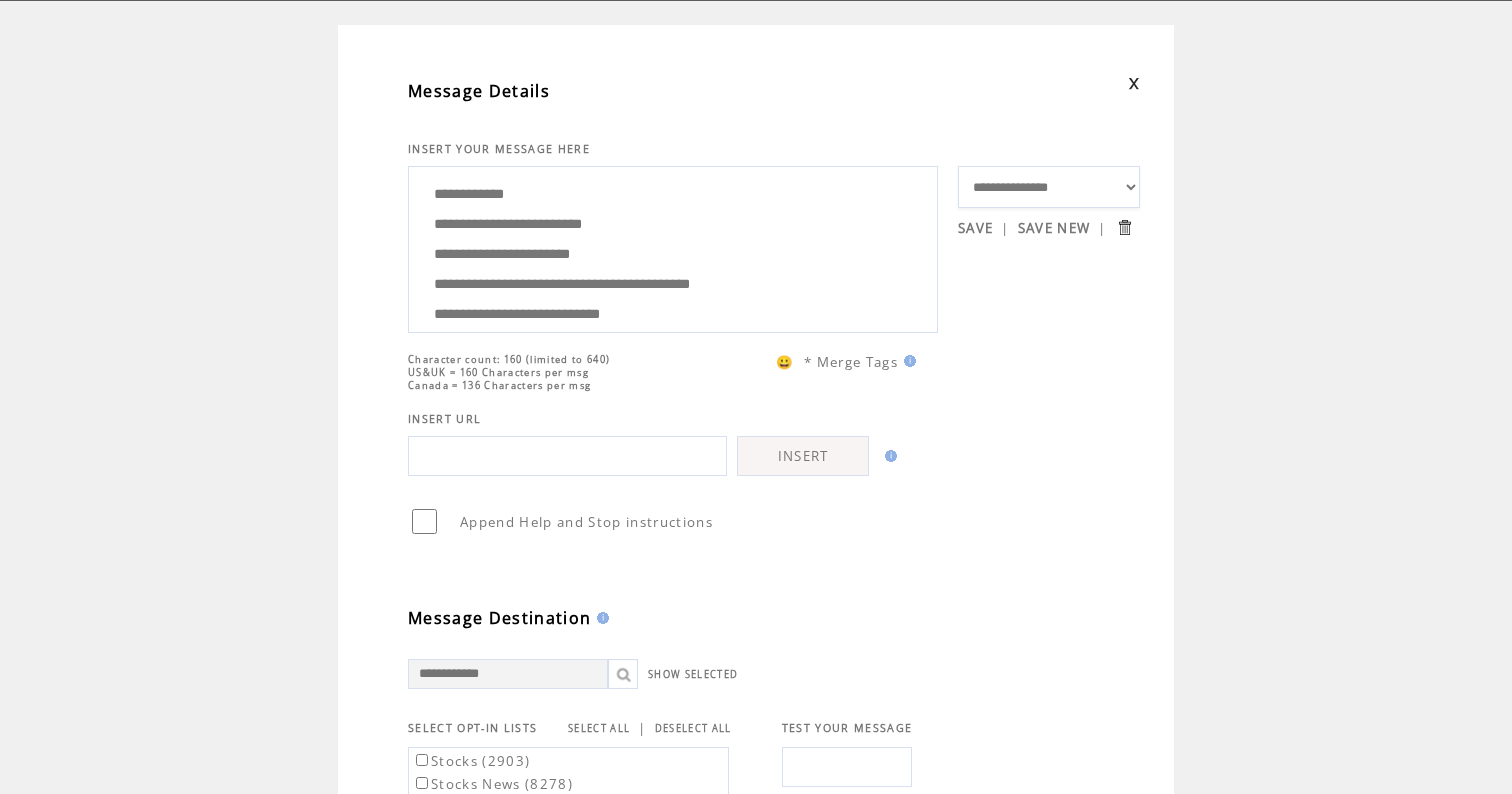 click on "**********" at bounding box center (673, 247) 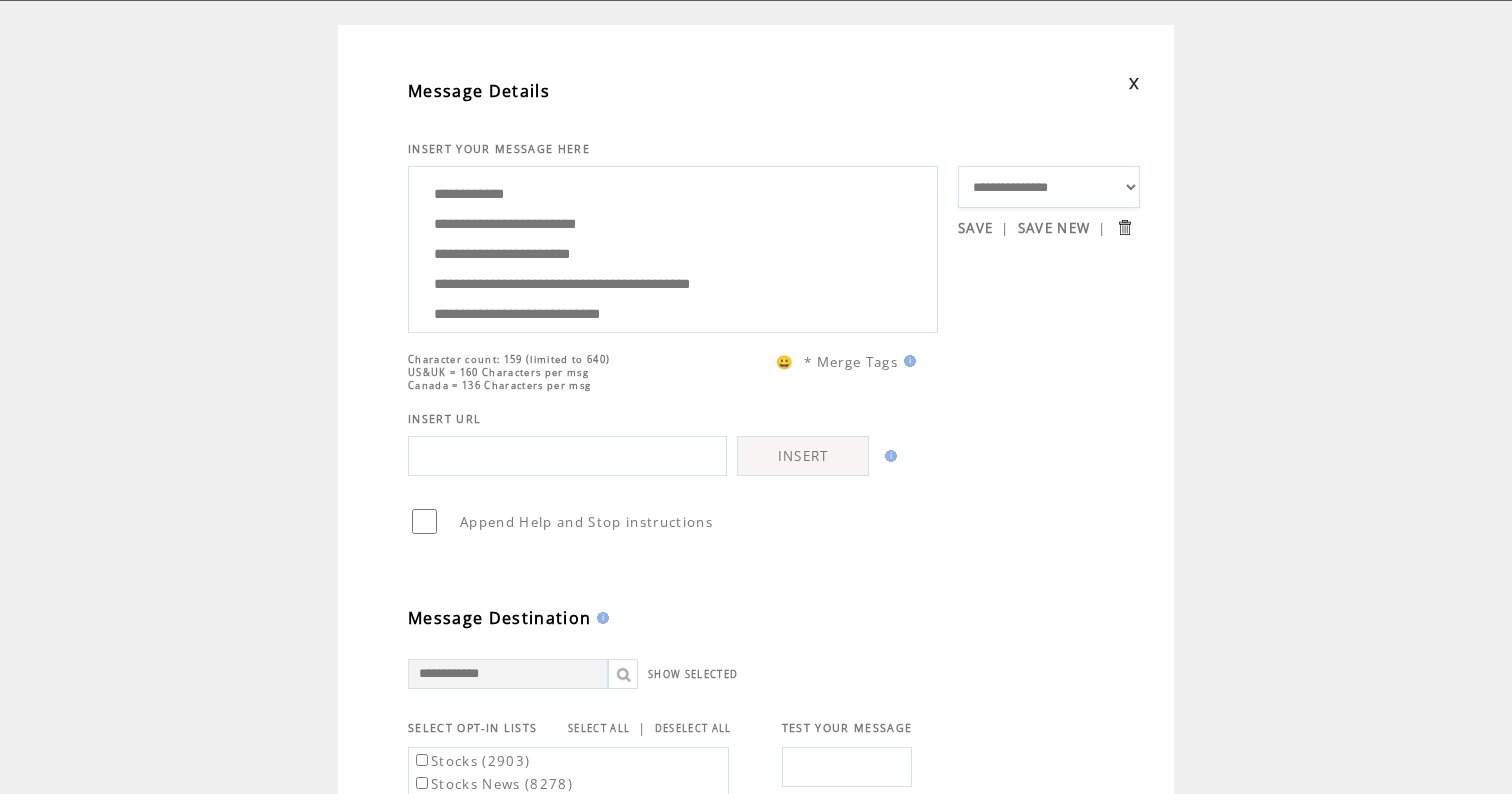 click on "**********" at bounding box center [673, 247] 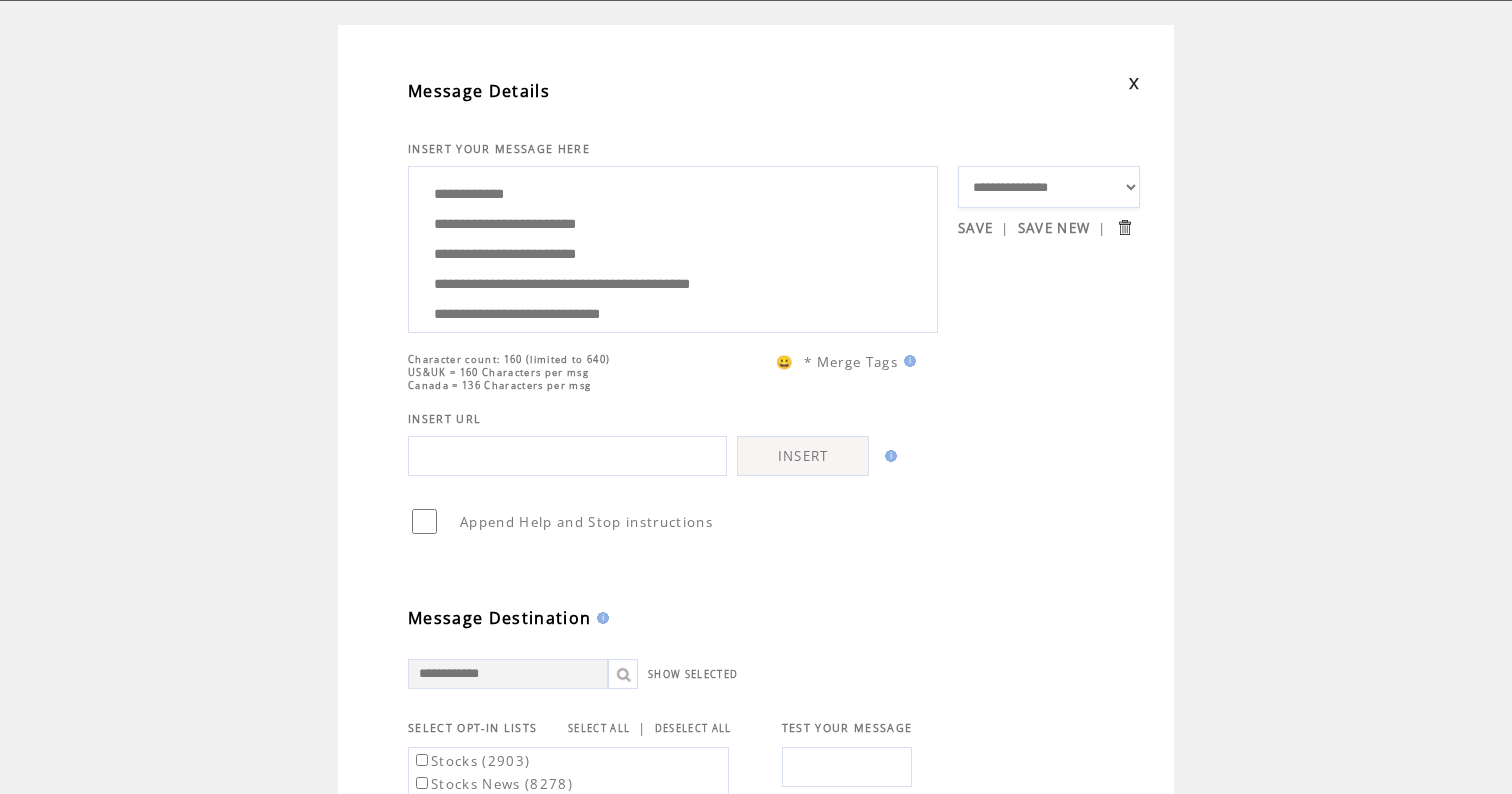 click on "**********" at bounding box center (673, 247) 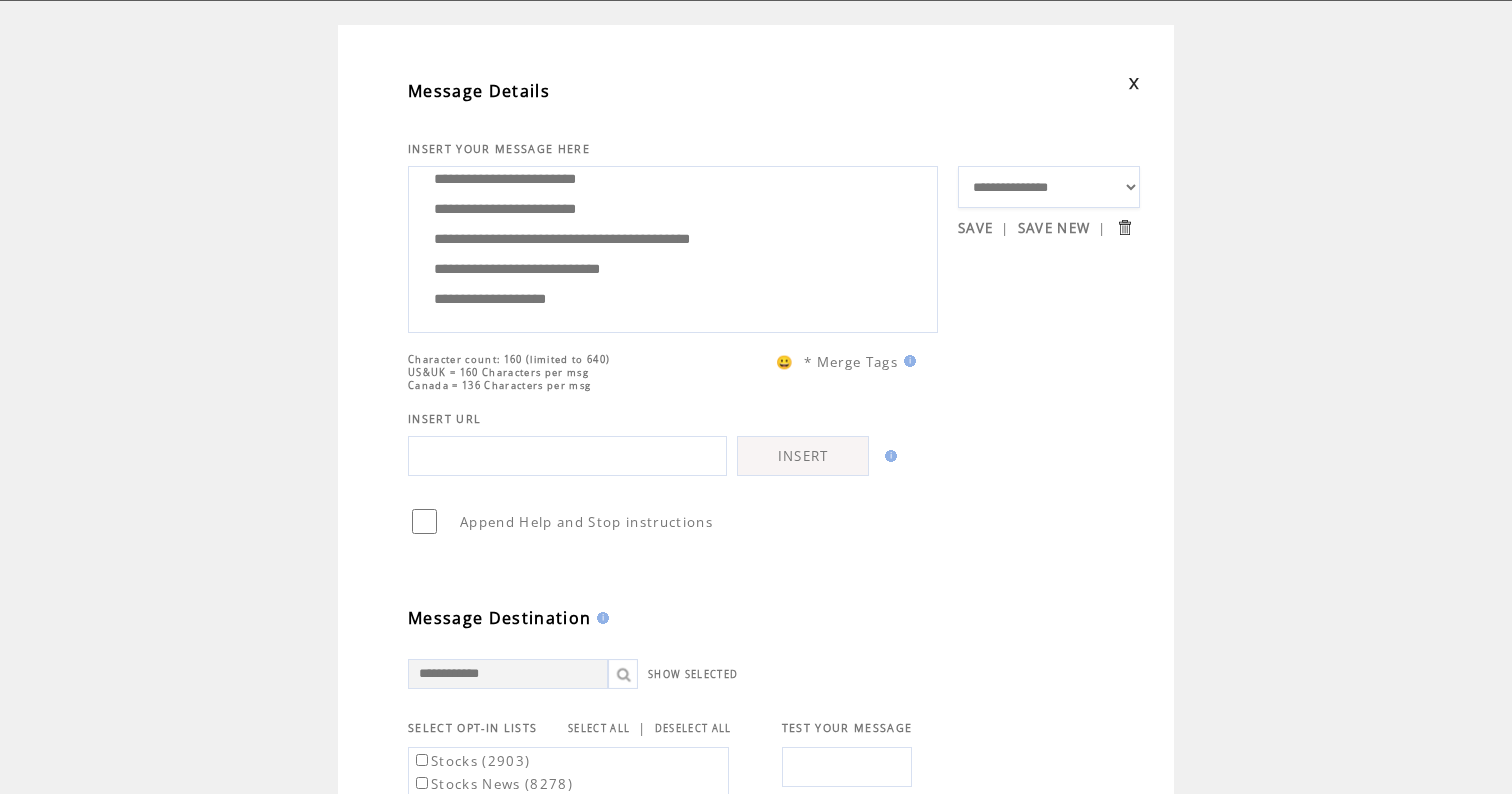 scroll, scrollTop: 0, scrollLeft: 0, axis: both 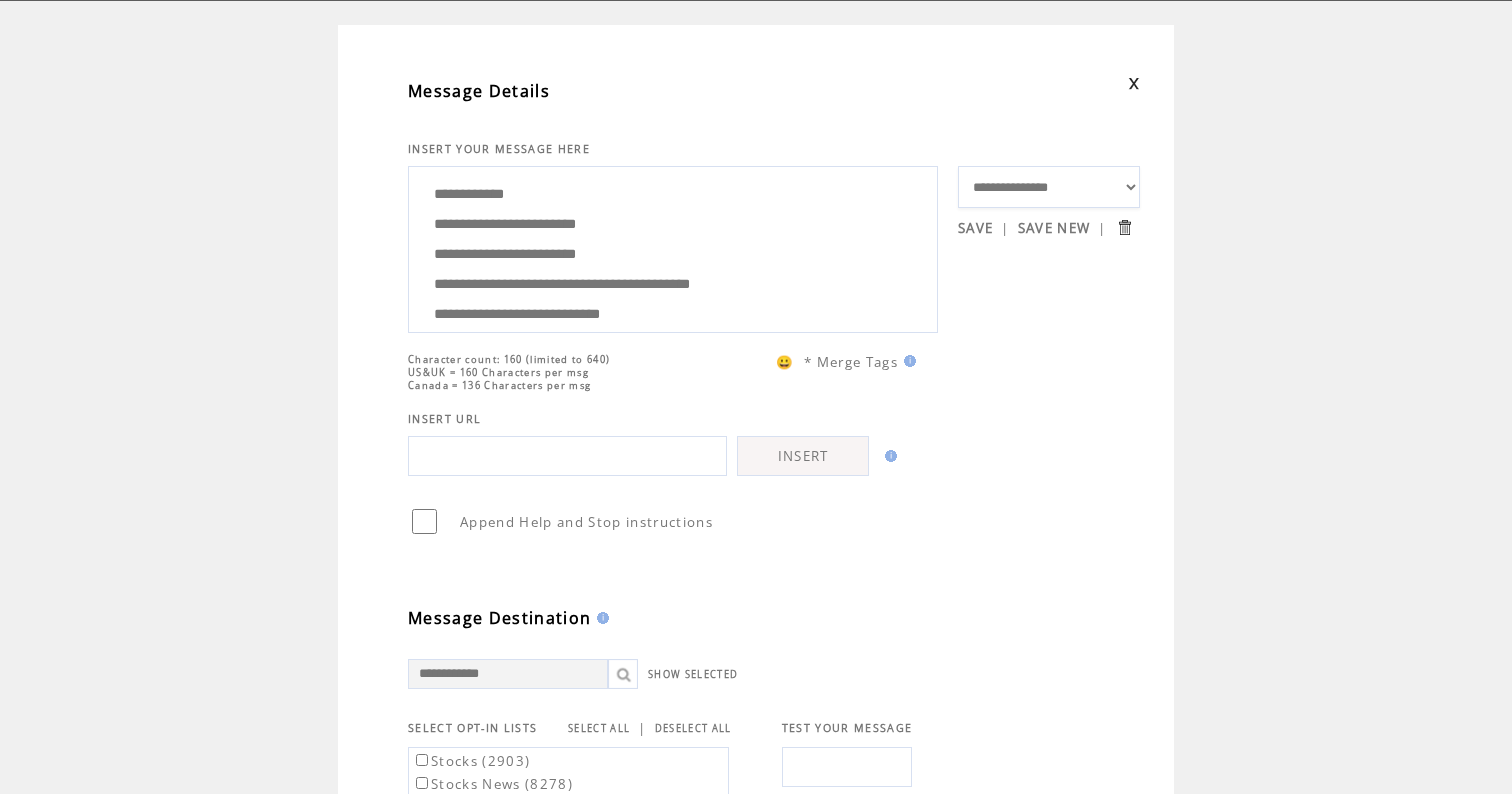 drag, startPoint x: 616, startPoint y: 310, endPoint x: 520, endPoint y: 136, distance: 198.72594 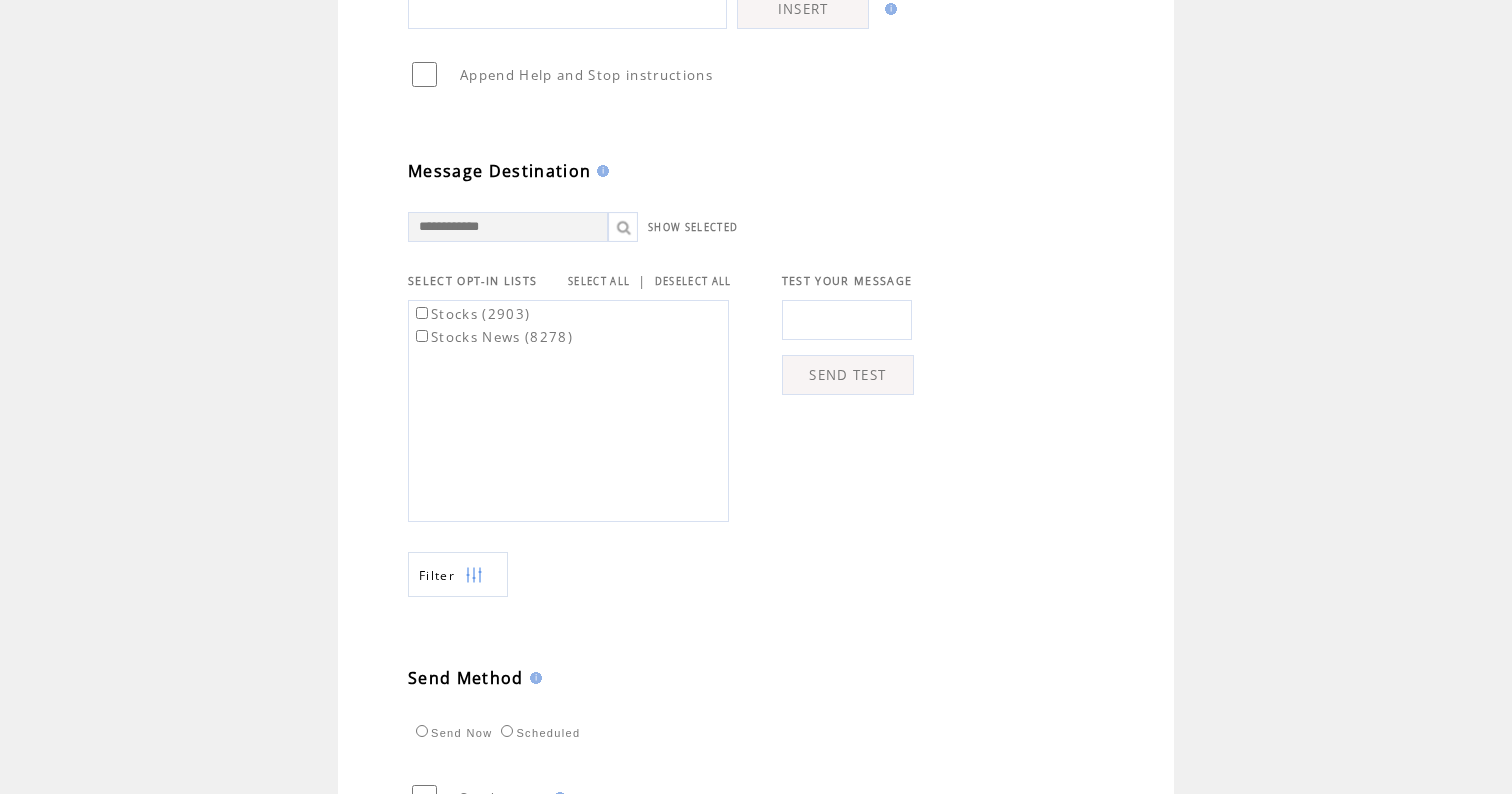 scroll, scrollTop: 580, scrollLeft: 0, axis: vertical 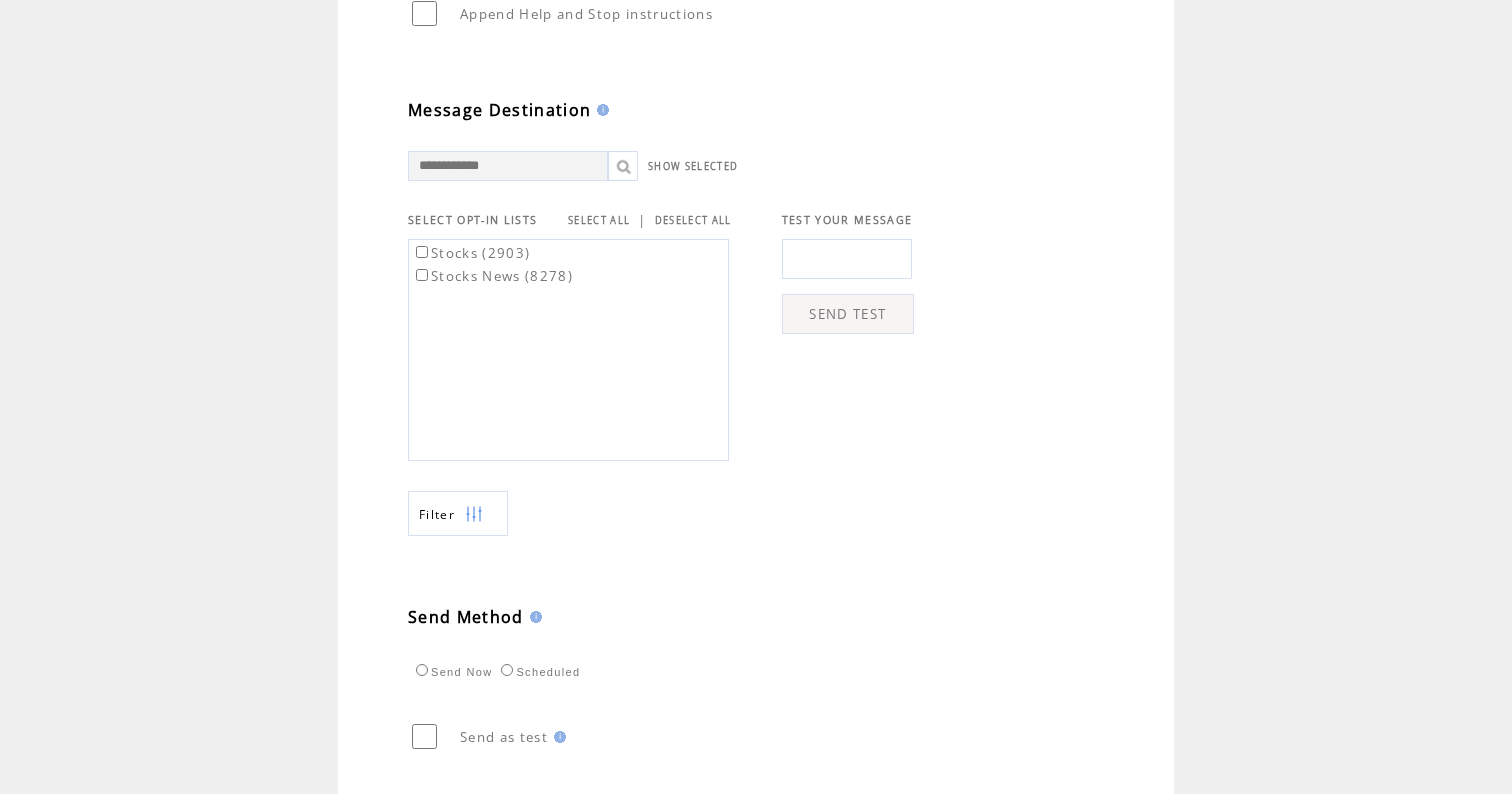 type on "**********" 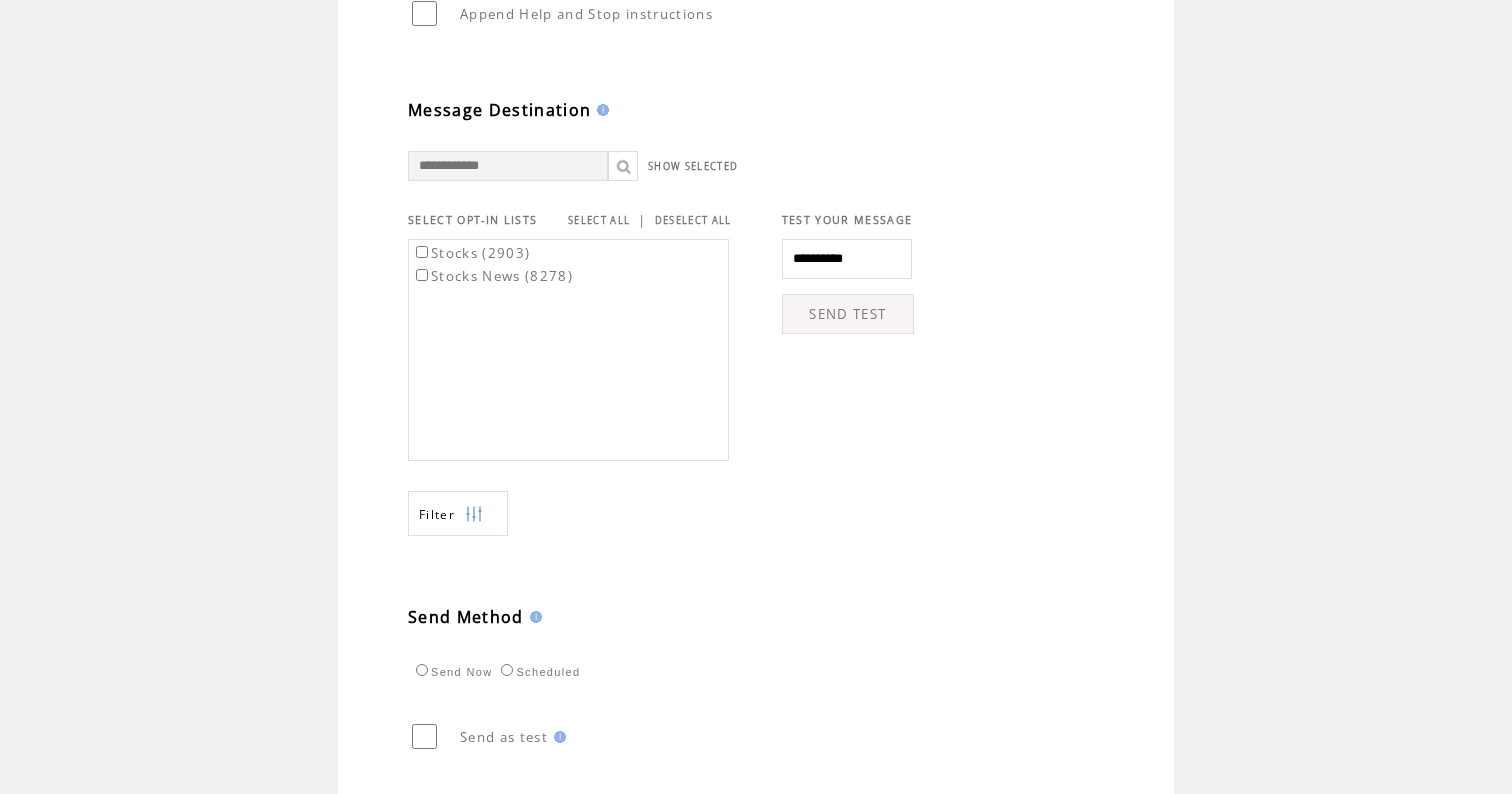 type on "**********" 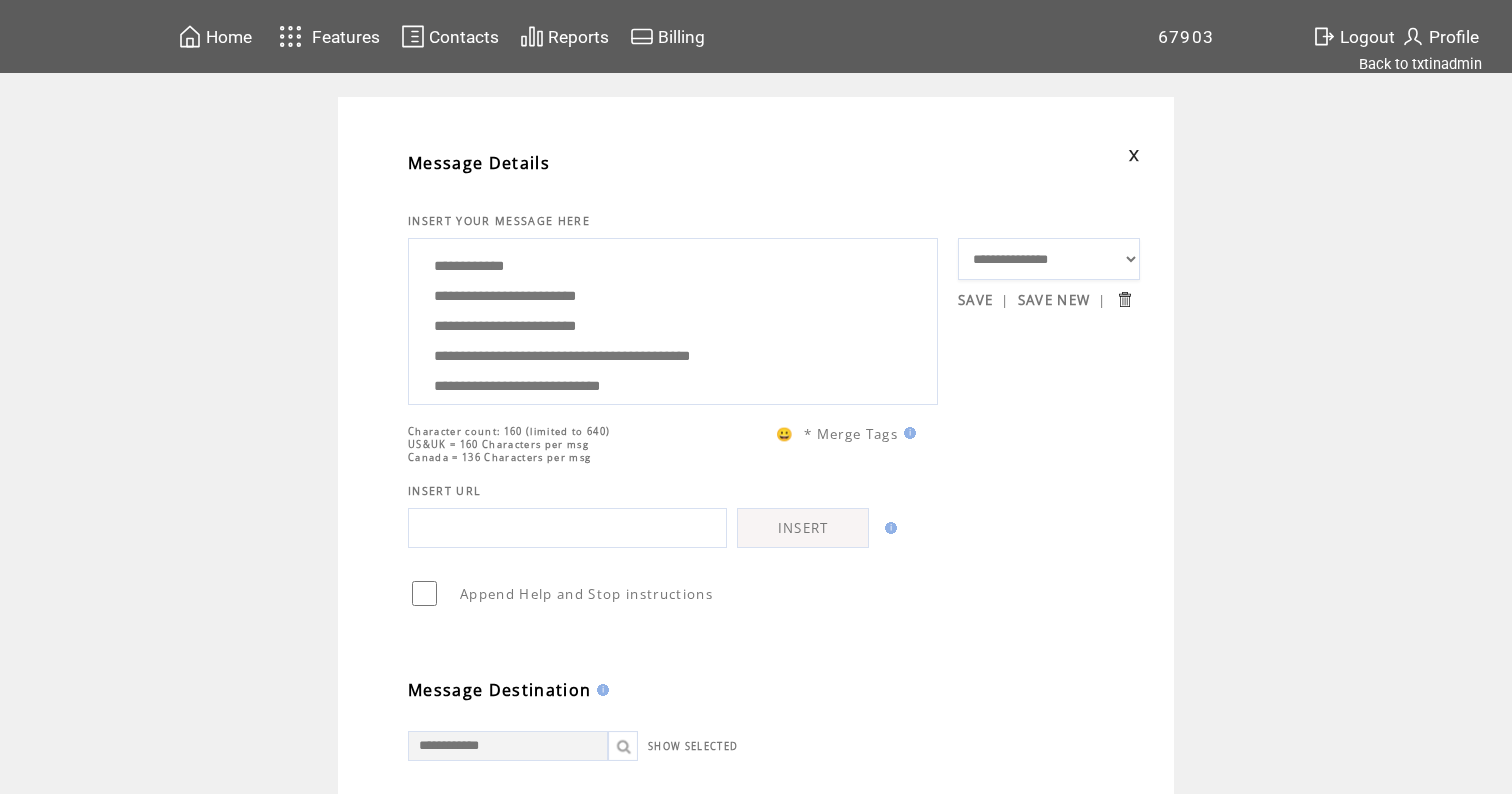 scroll, scrollTop: 0, scrollLeft: 0, axis: both 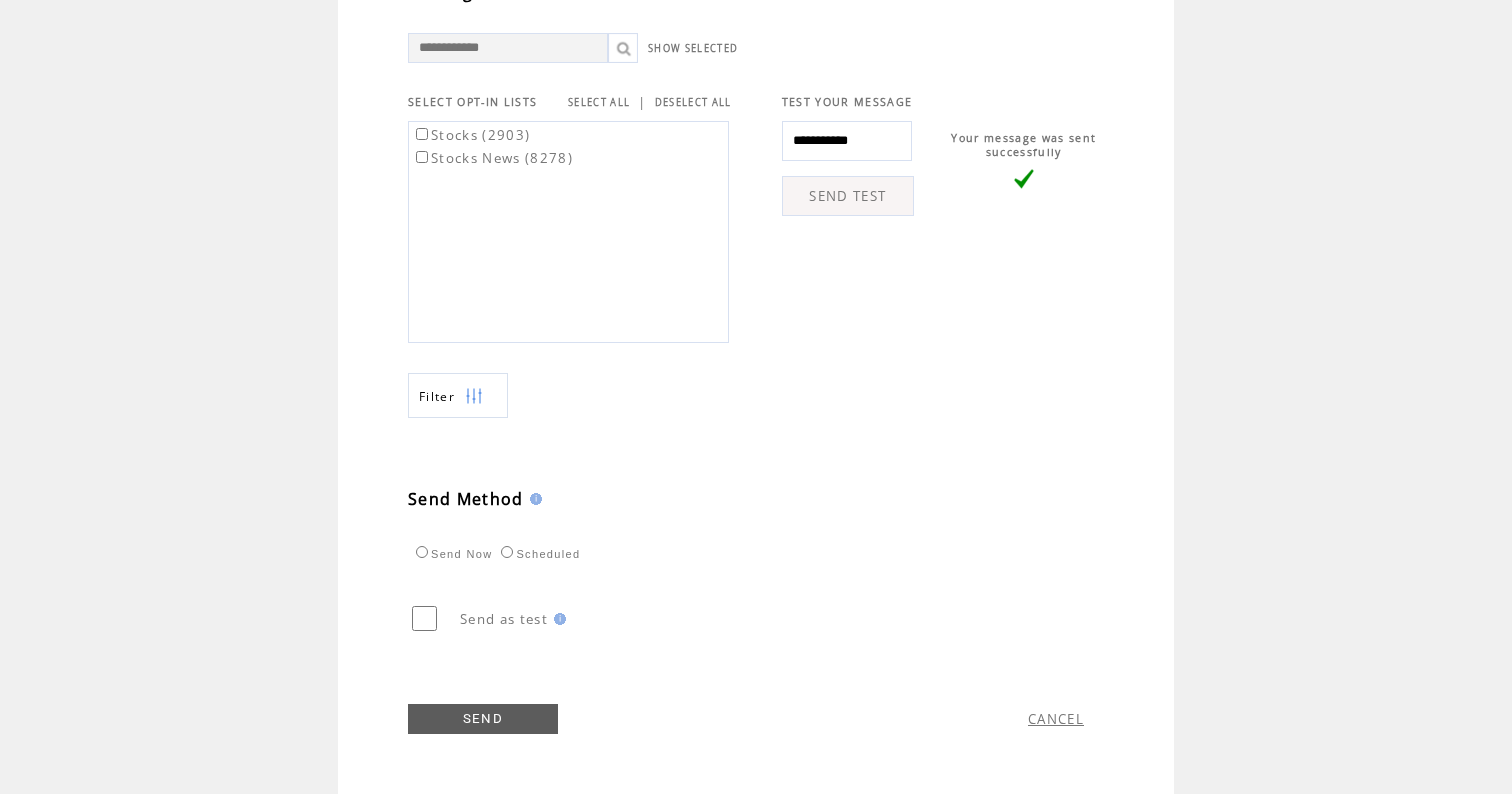click on "SELECT ALL" at bounding box center (599, 102) 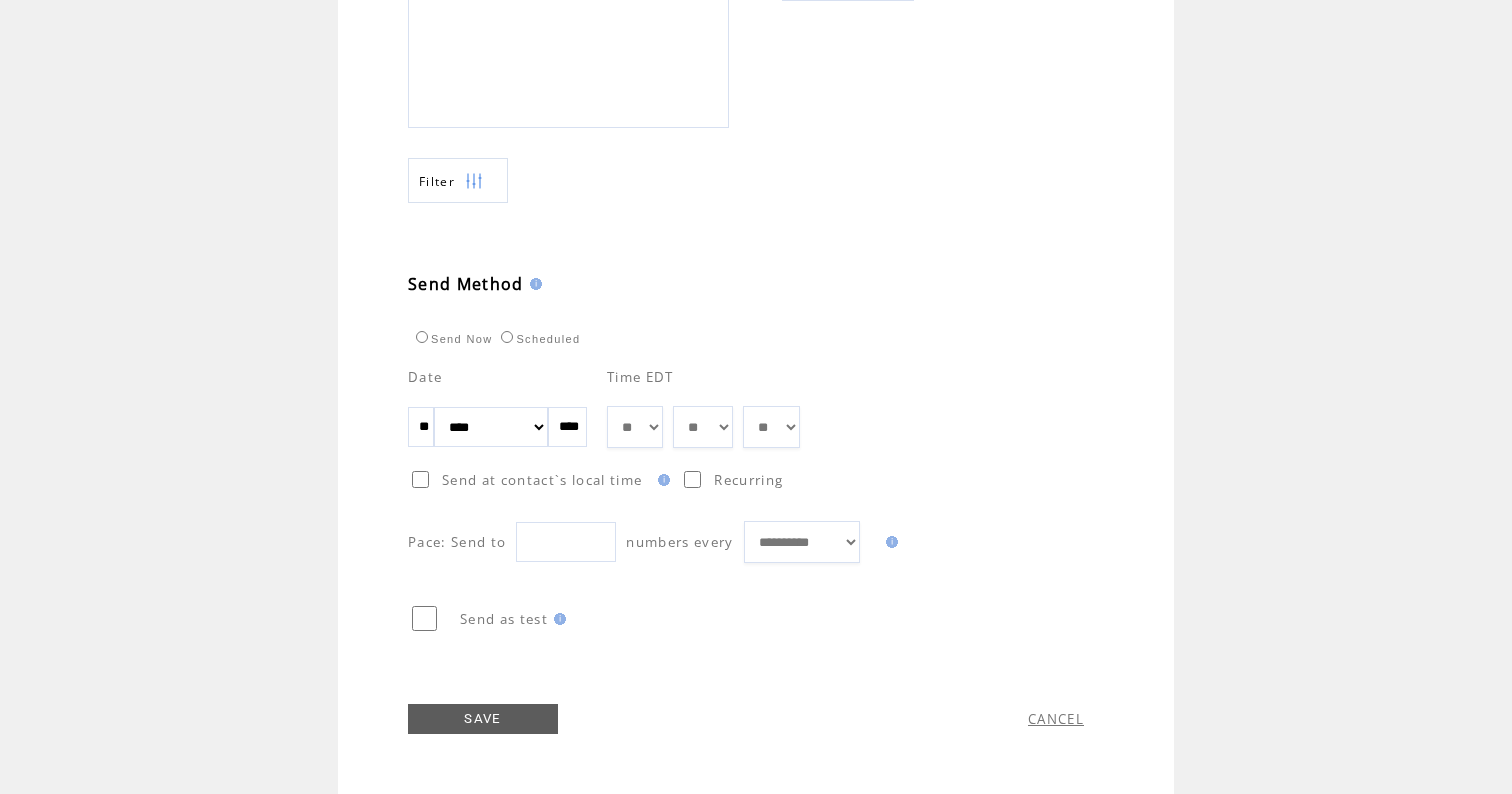scroll, scrollTop: 852, scrollLeft: 0, axis: vertical 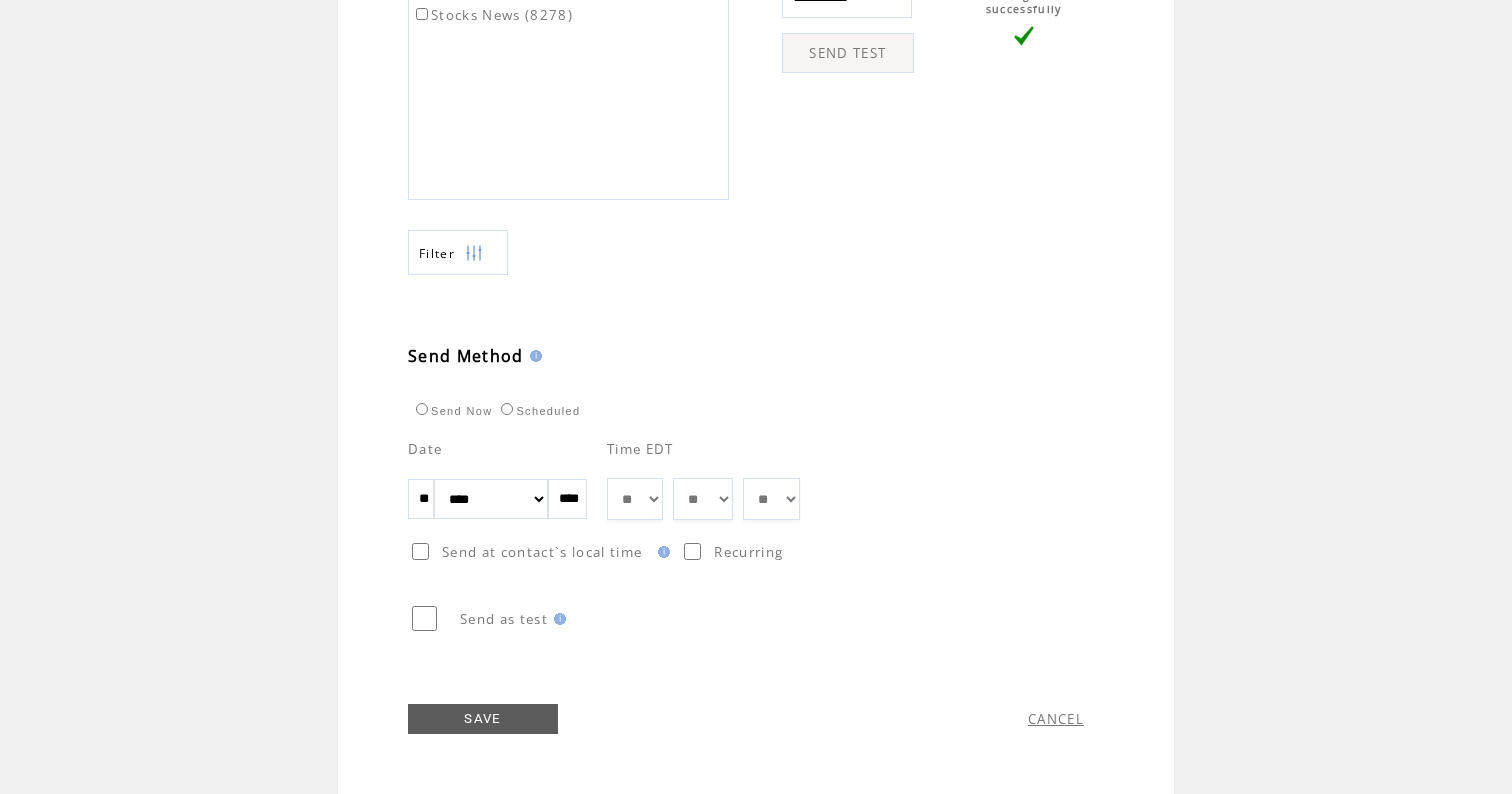 select on "*" 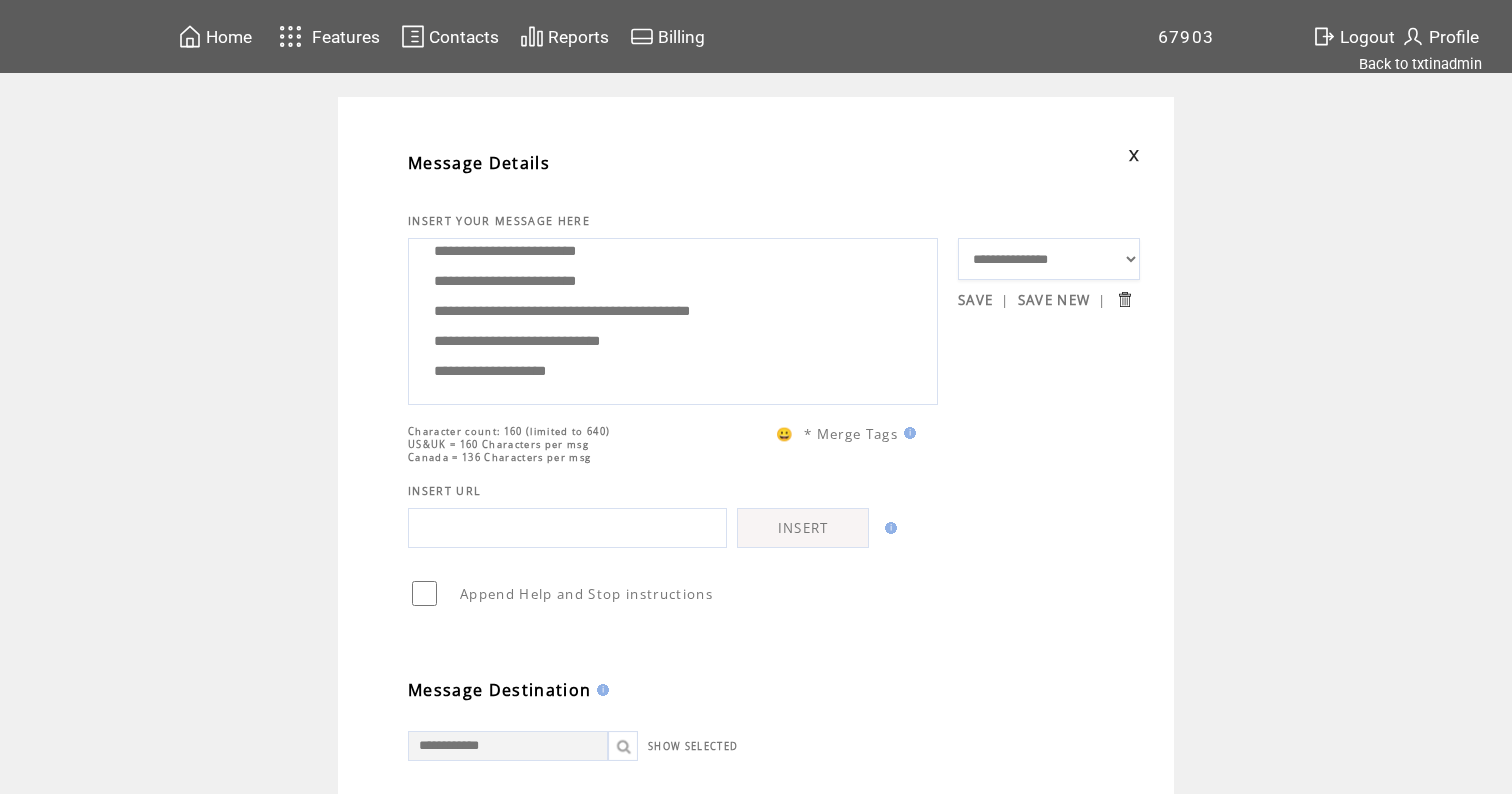 scroll, scrollTop: 0, scrollLeft: 0, axis: both 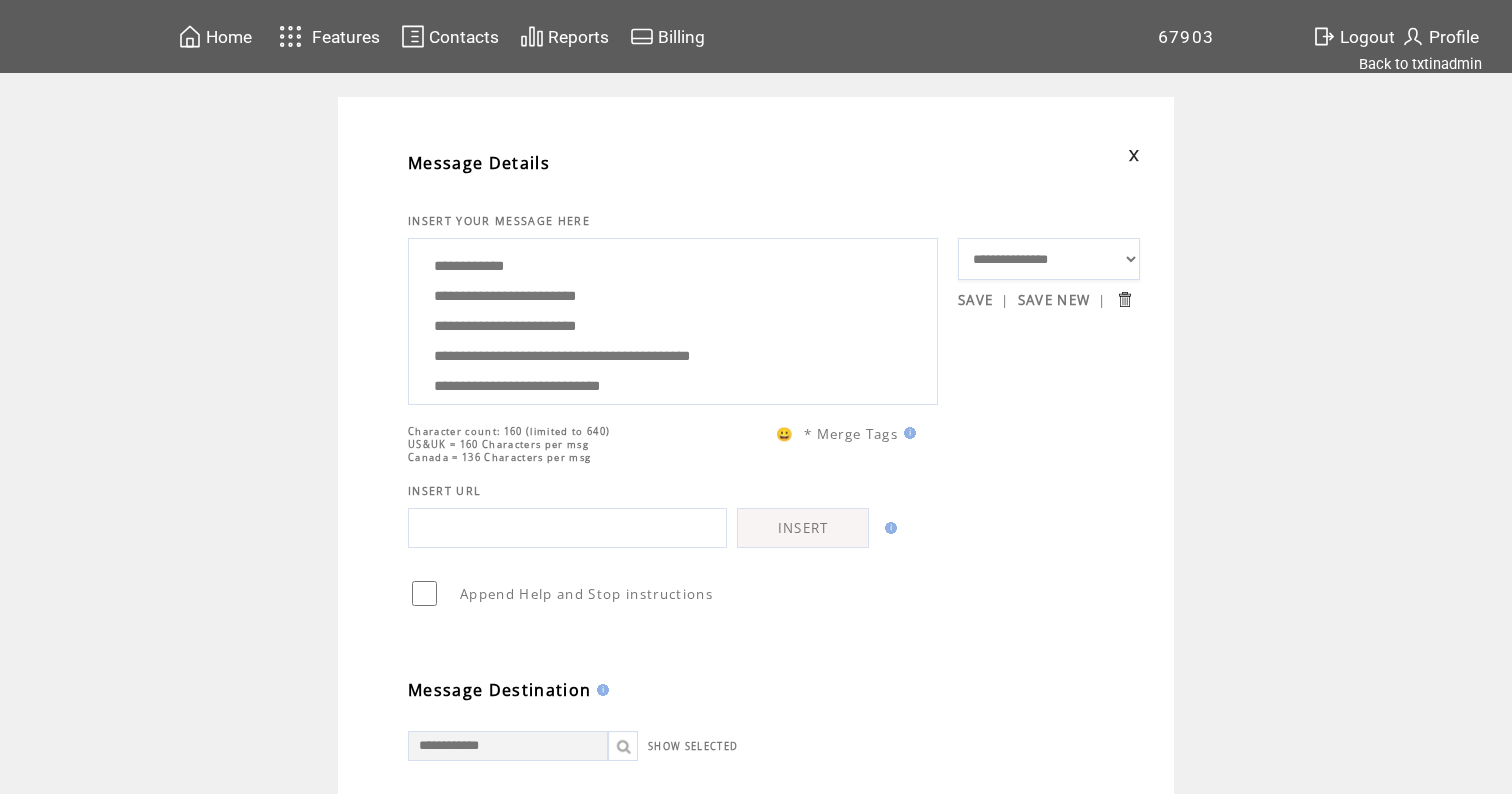 drag, startPoint x: 614, startPoint y: 374, endPoint x: 593, endPoint y: 184, distance: 191.157 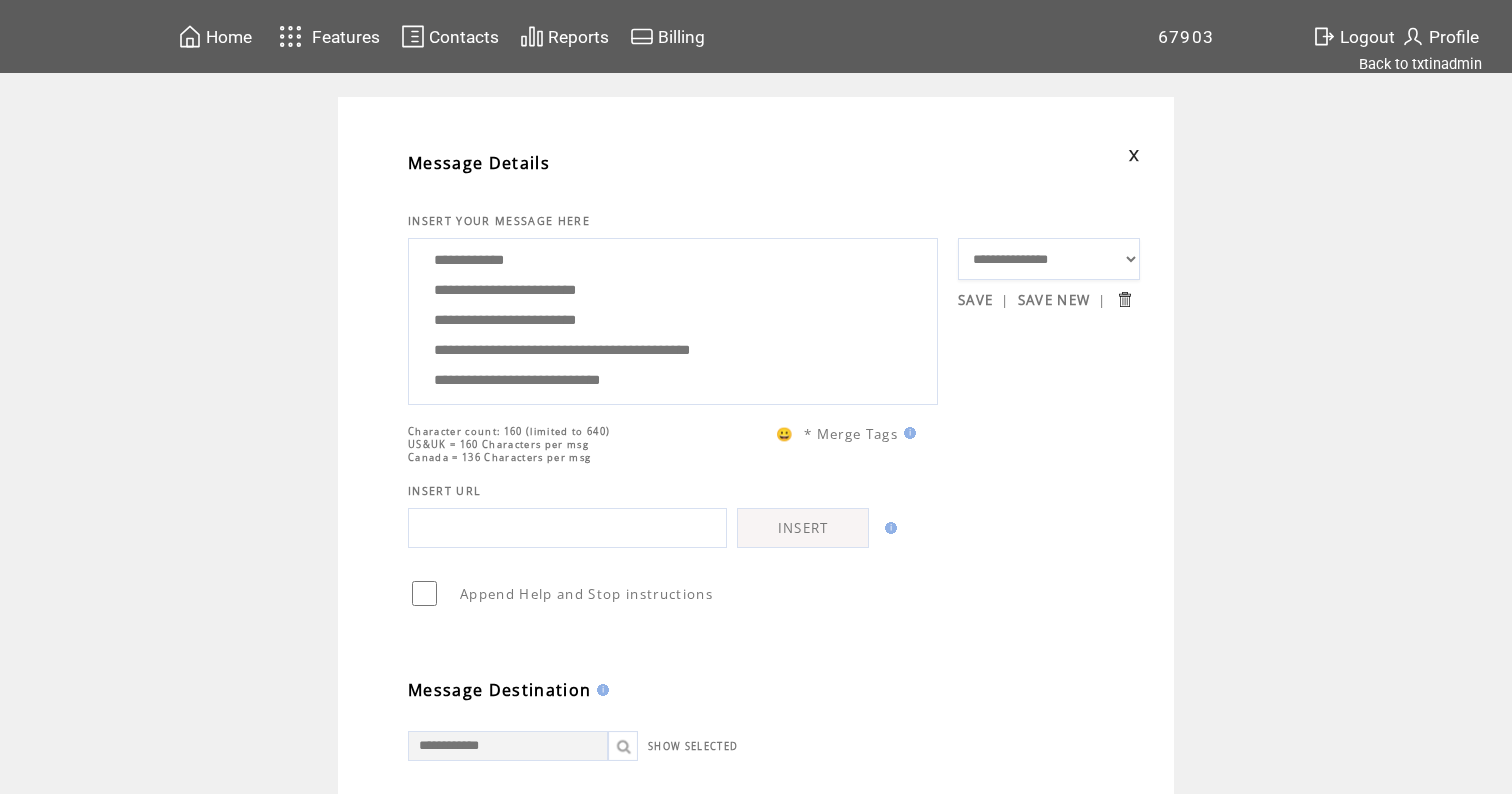 scroll, scrollTop: 0, scrollLeft: 0, axis: both 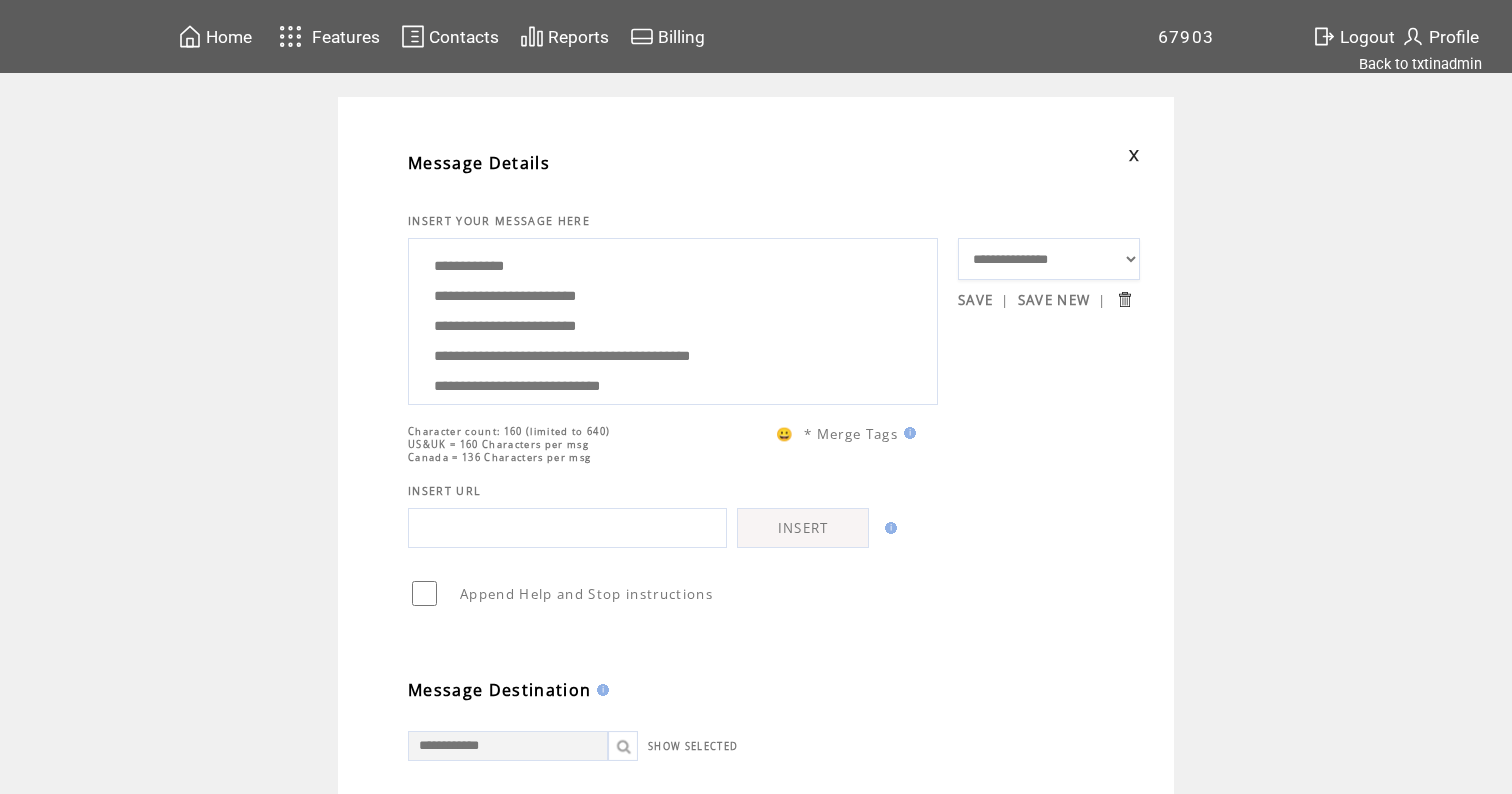 drag, startPoint x: 621, startPoint y: 372, endPoint x: 551, endPoint y: 206, distance: 180.15549 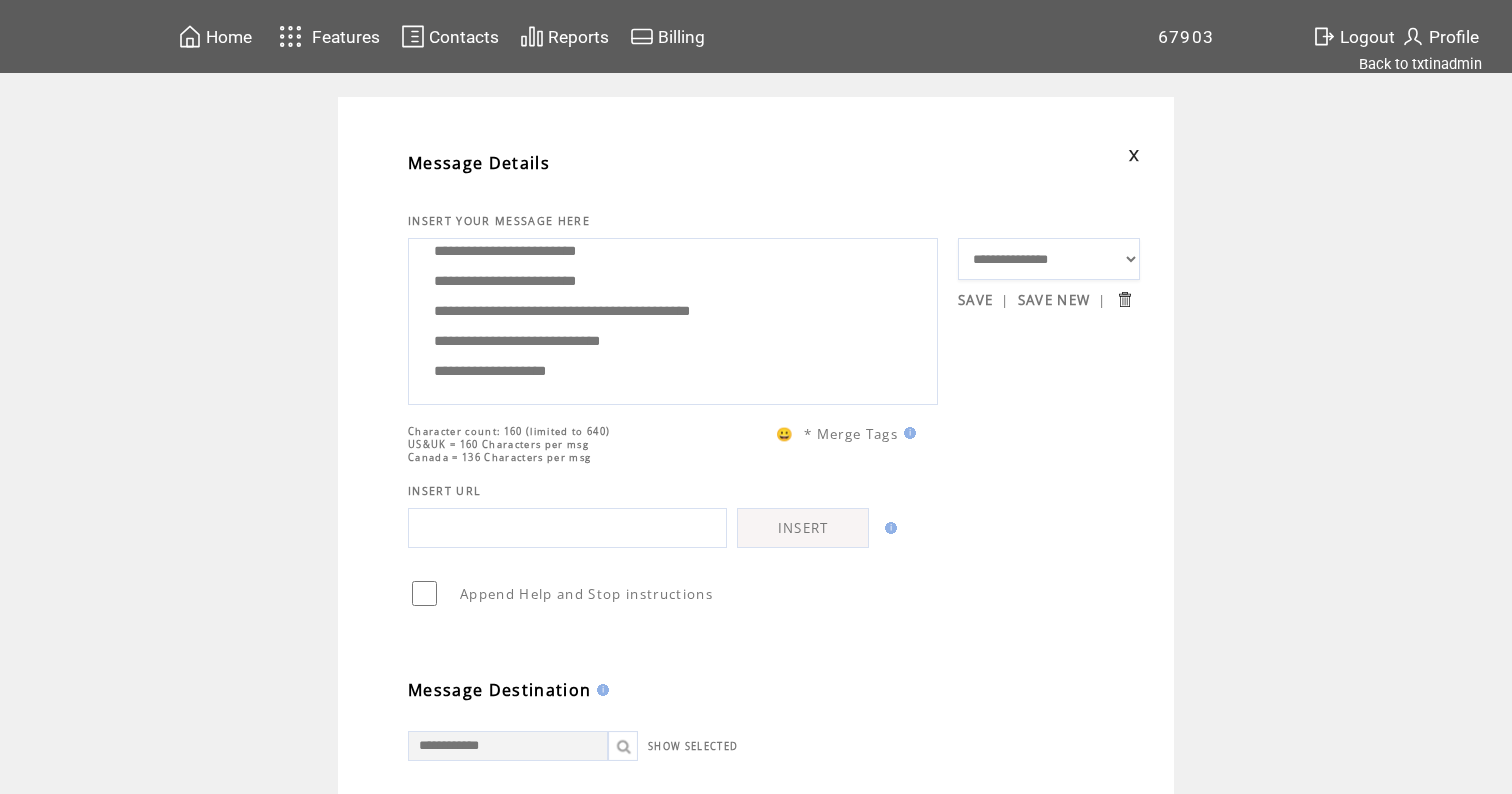 scroll, scrollTop: 100, scrollLeft: 0, axis: vertical 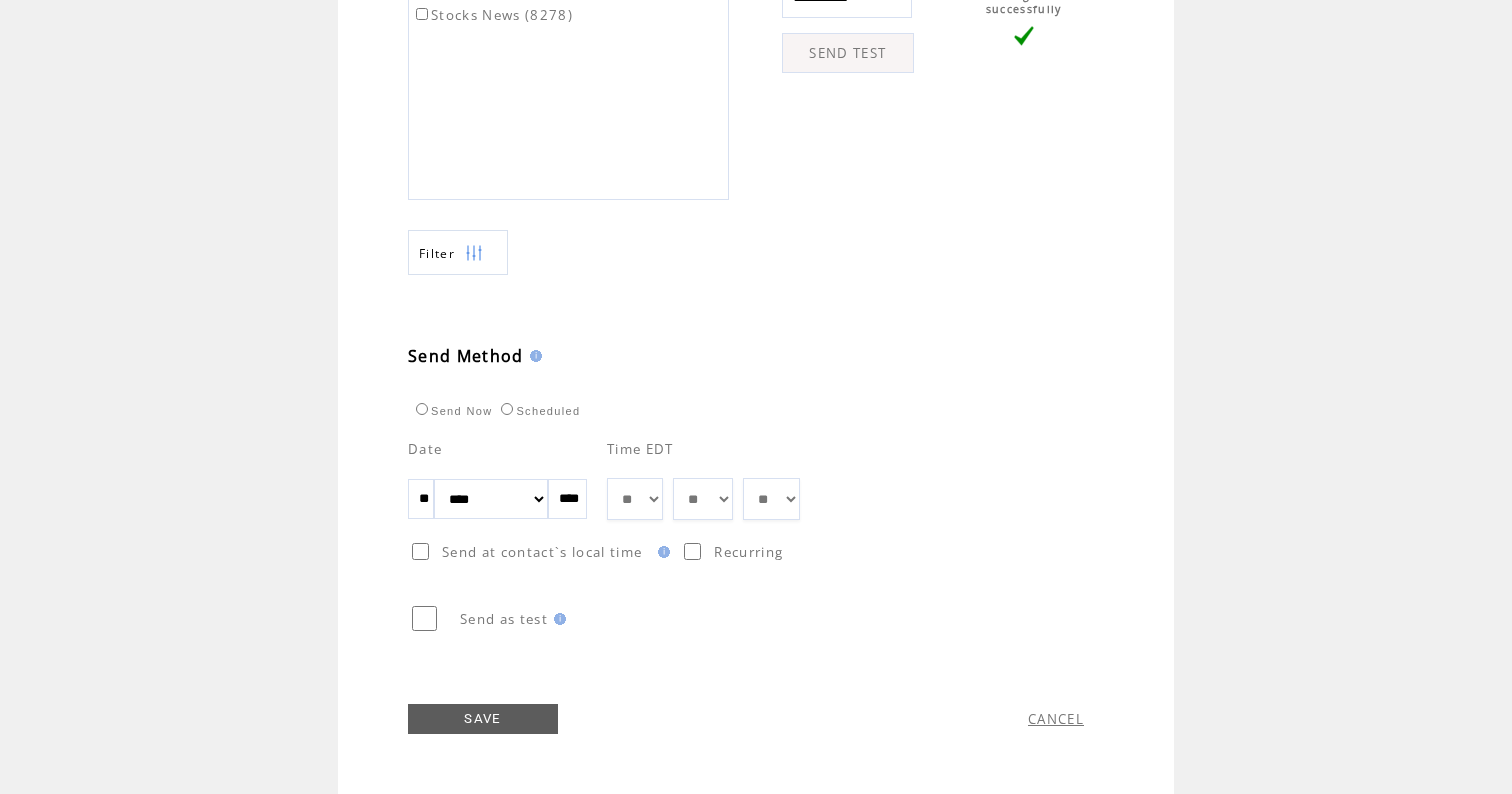 click on "SAVE" at bounding box center (483, 719) 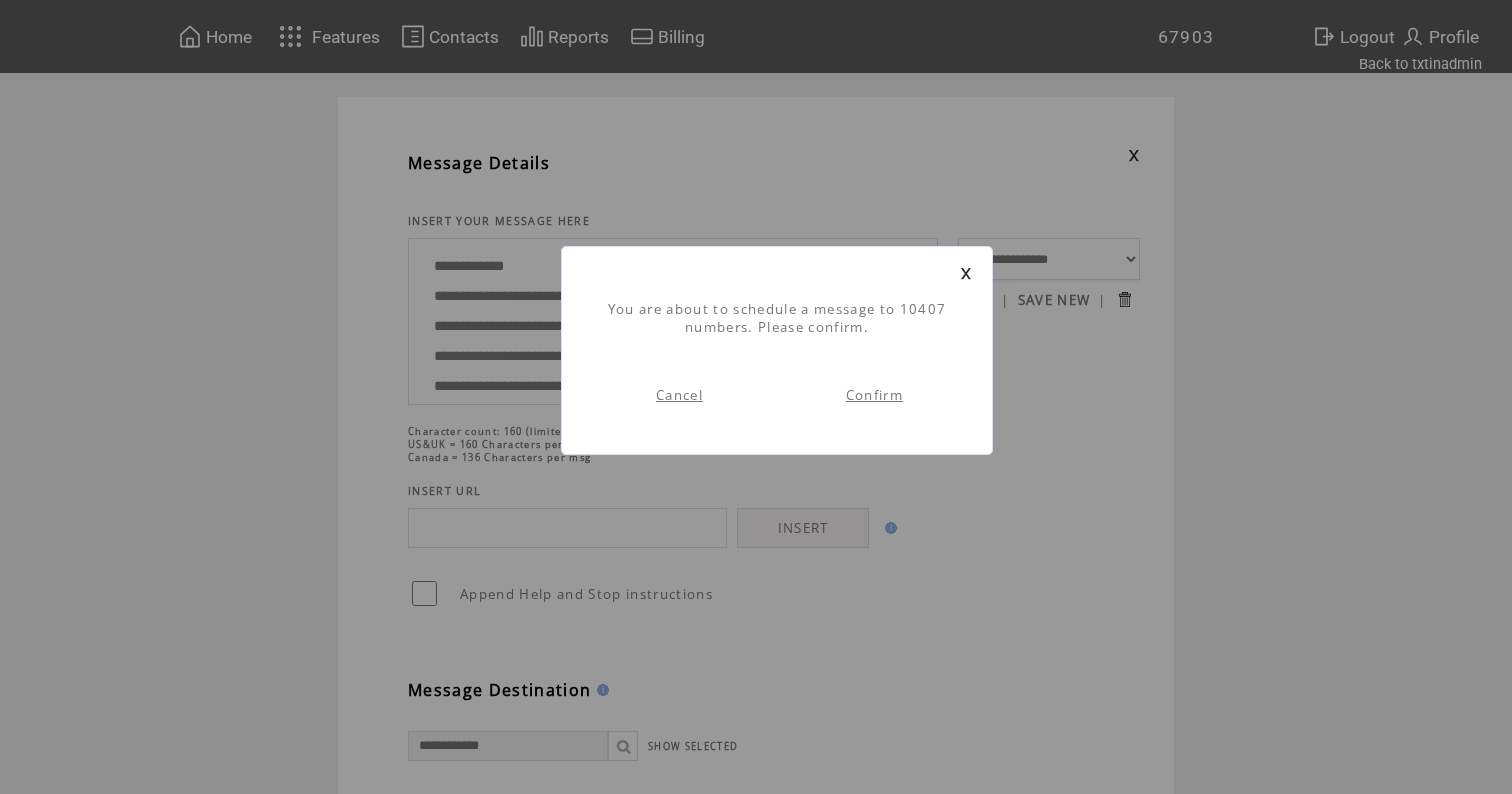 scroll, scrollTop: 1, scrollLeft: 0, axis: vertical 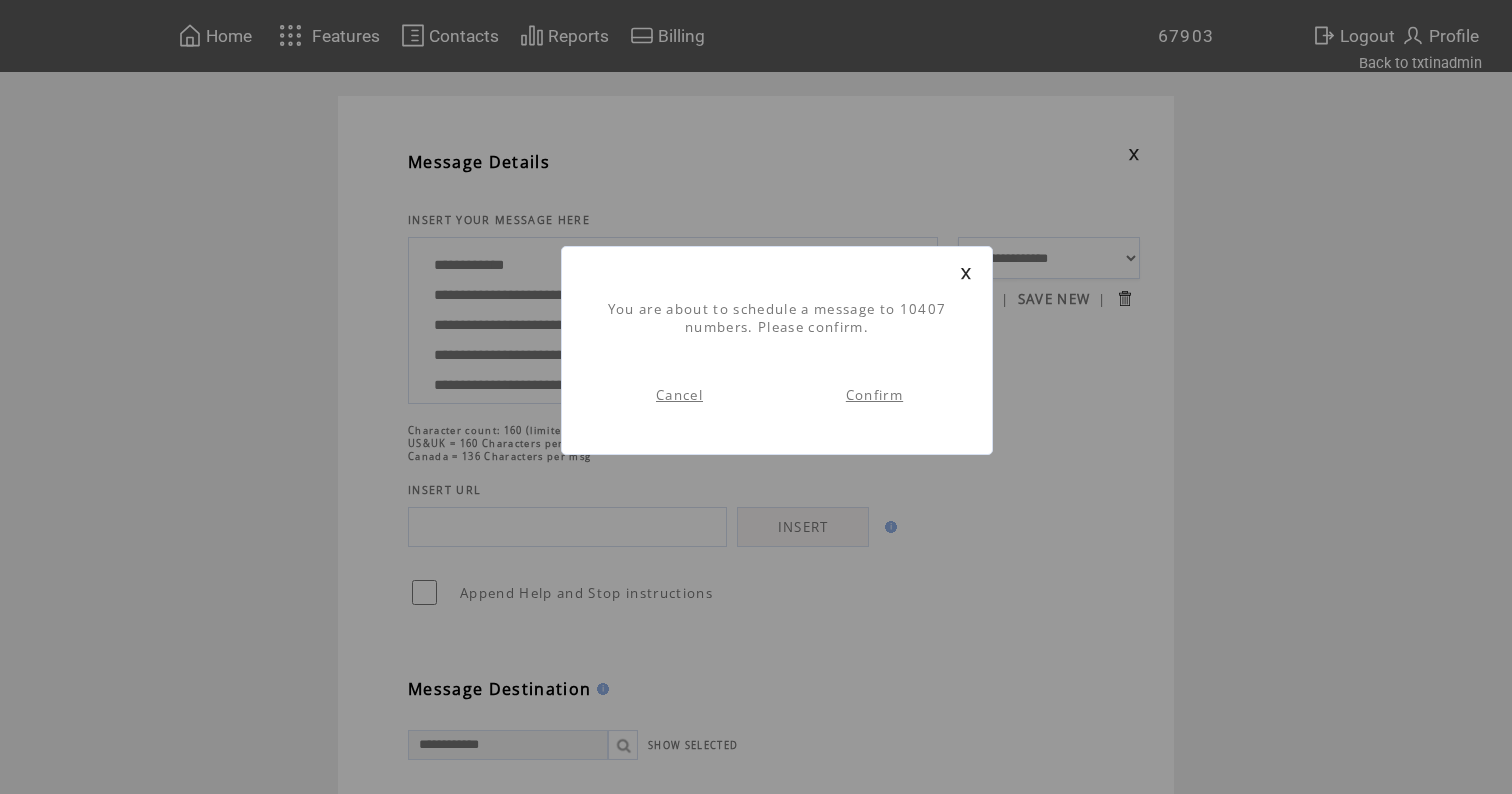 click on "Confirm" at bounding box center (874, 395) 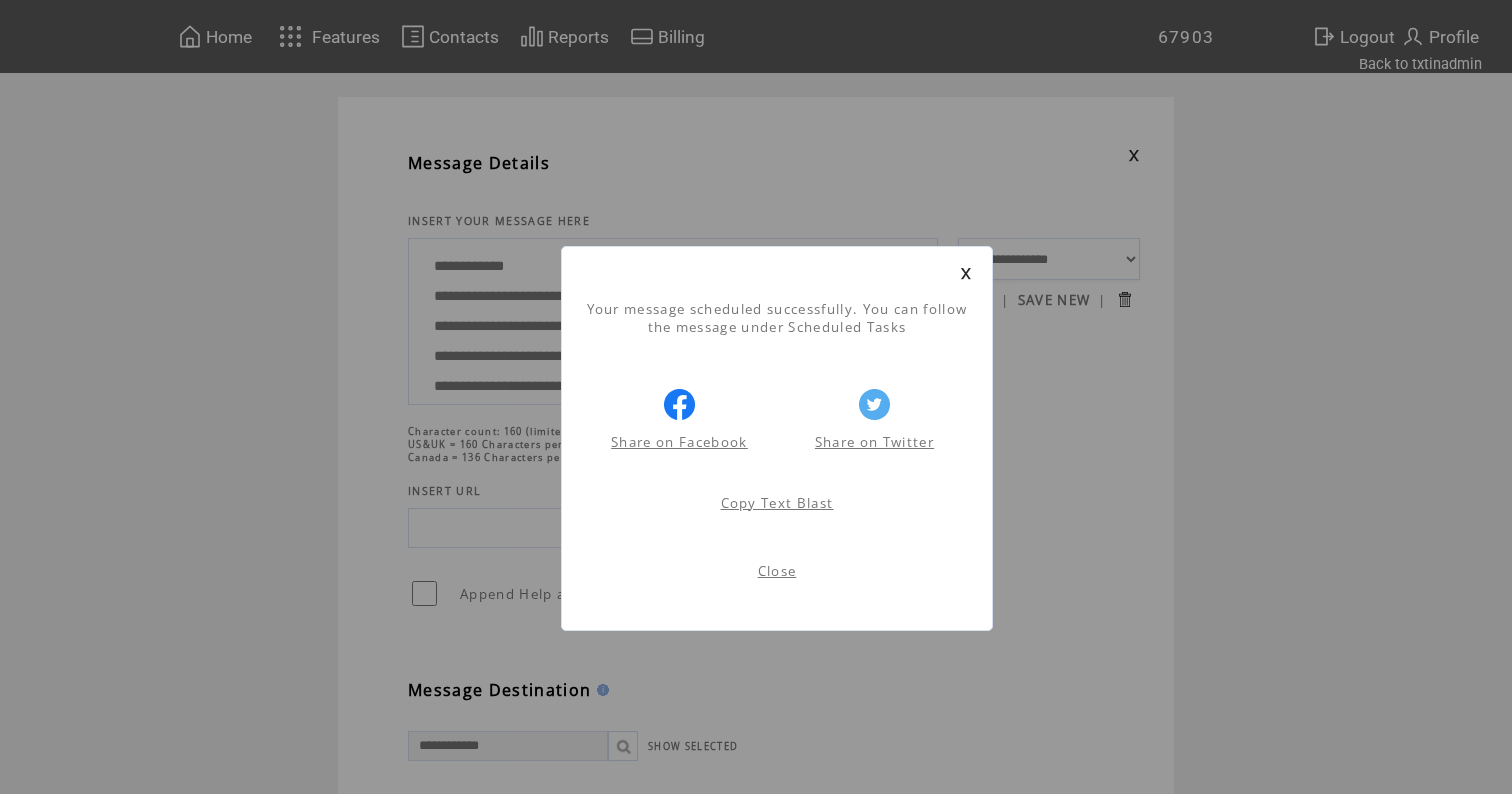 scroll, scrollTop: 1, scrollLeft: 0, axis: vertical 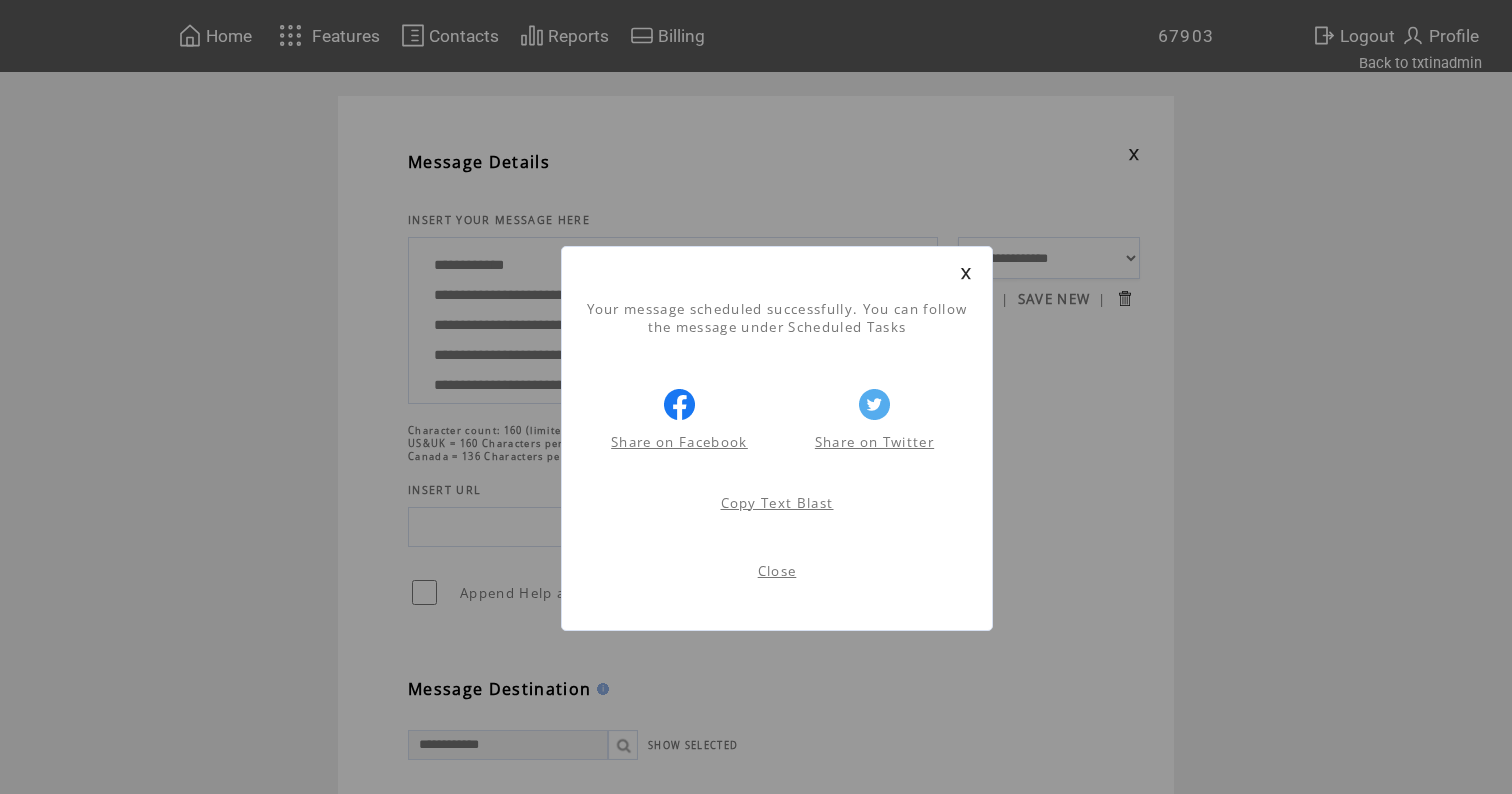 click at bounding box center [966, 273] 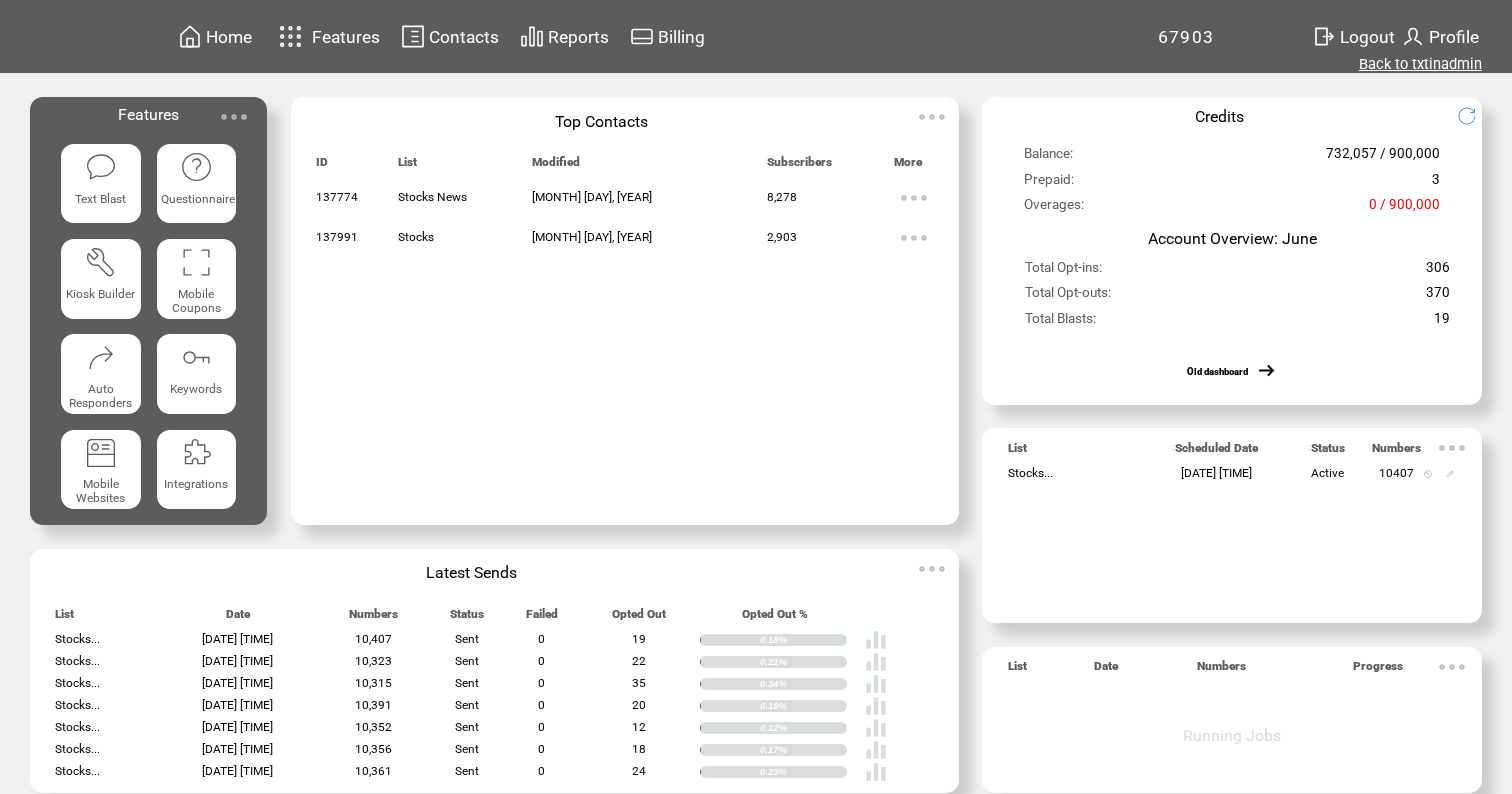 scroll, scrollTop: 0, scrollLeft: 0, axis: both 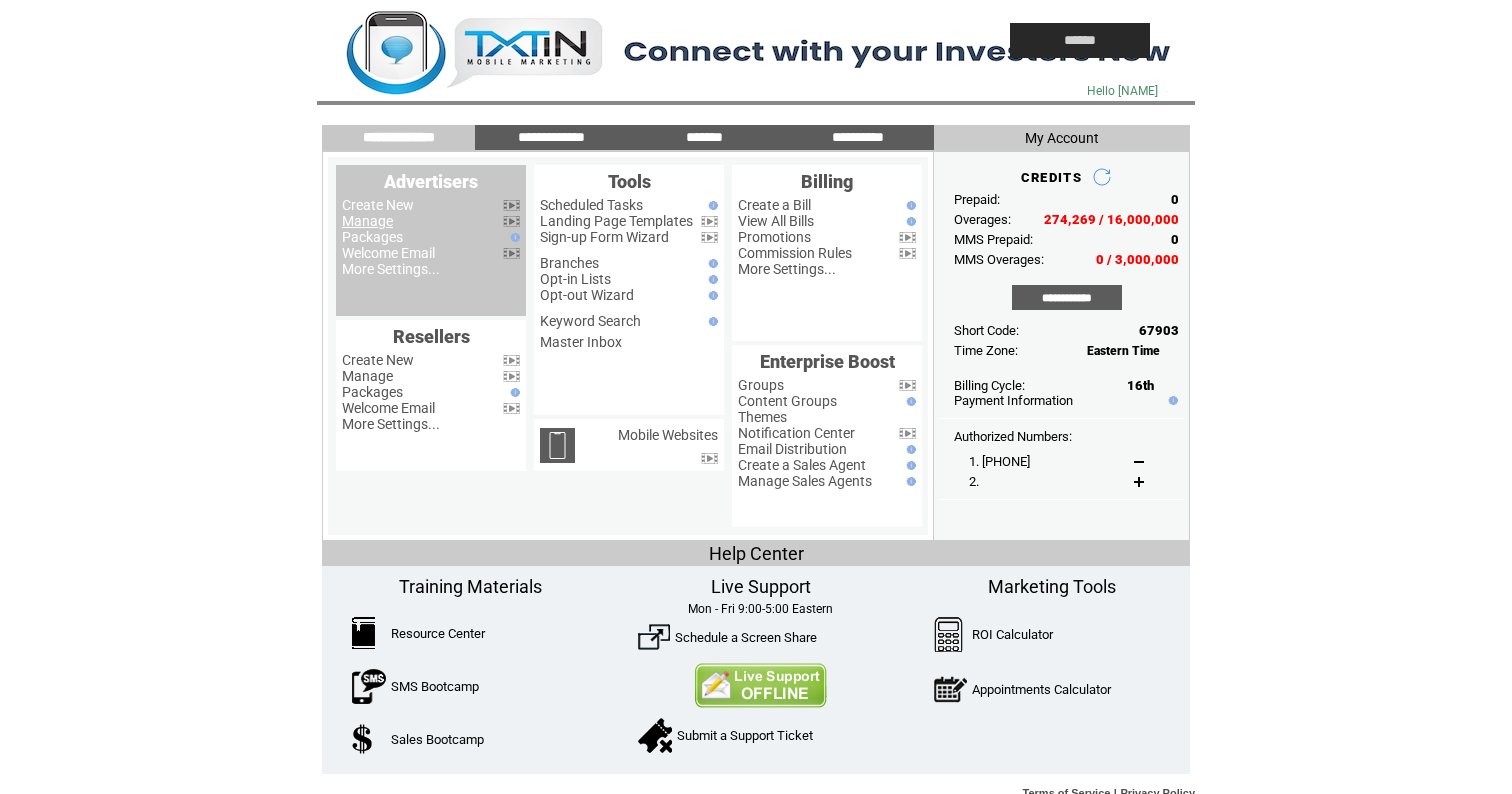 click on "Manage" at bounding box center [367, 221] 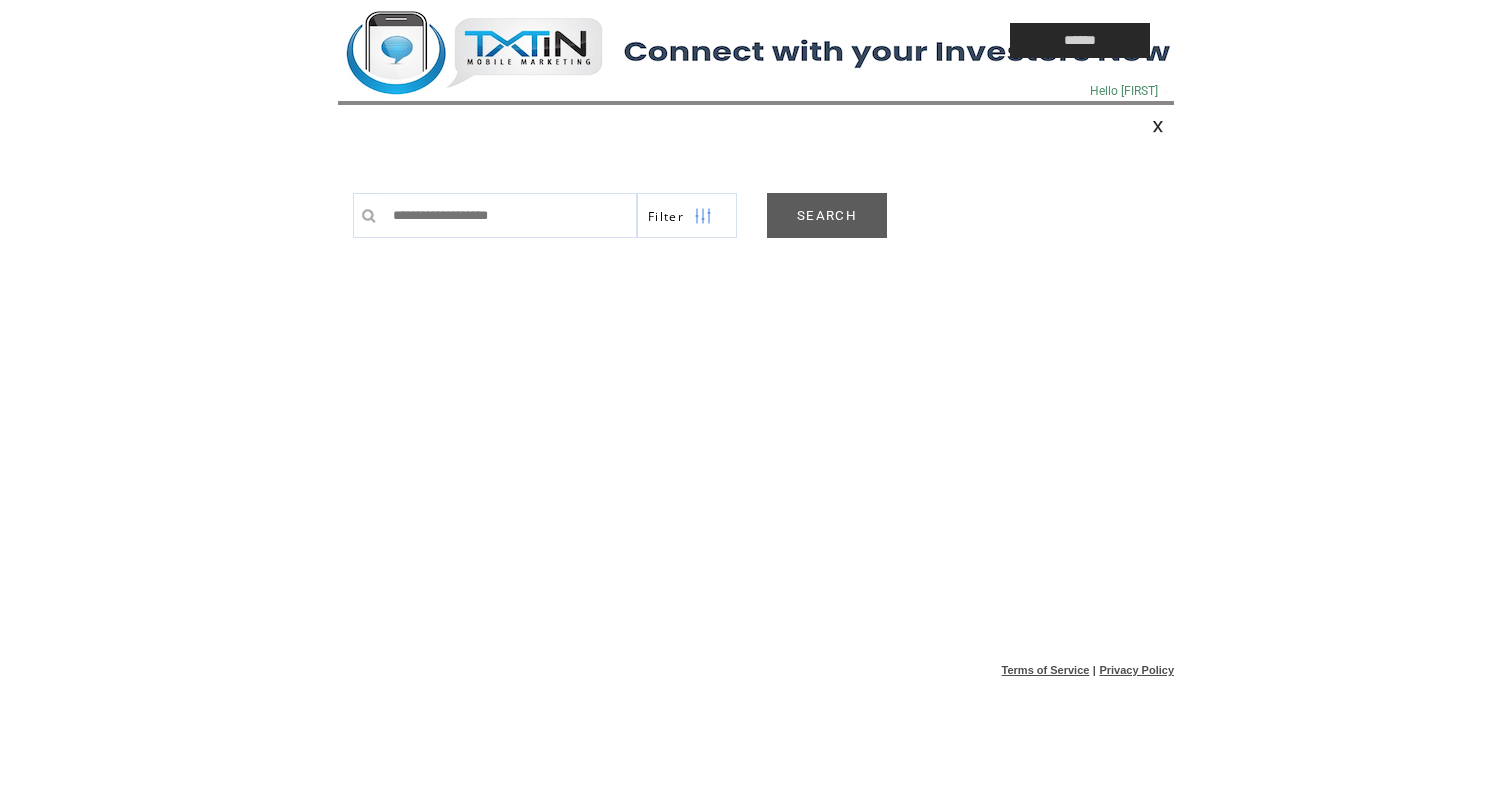 scroll, scrollTop: 0, scrollLeft: 0, axis: both 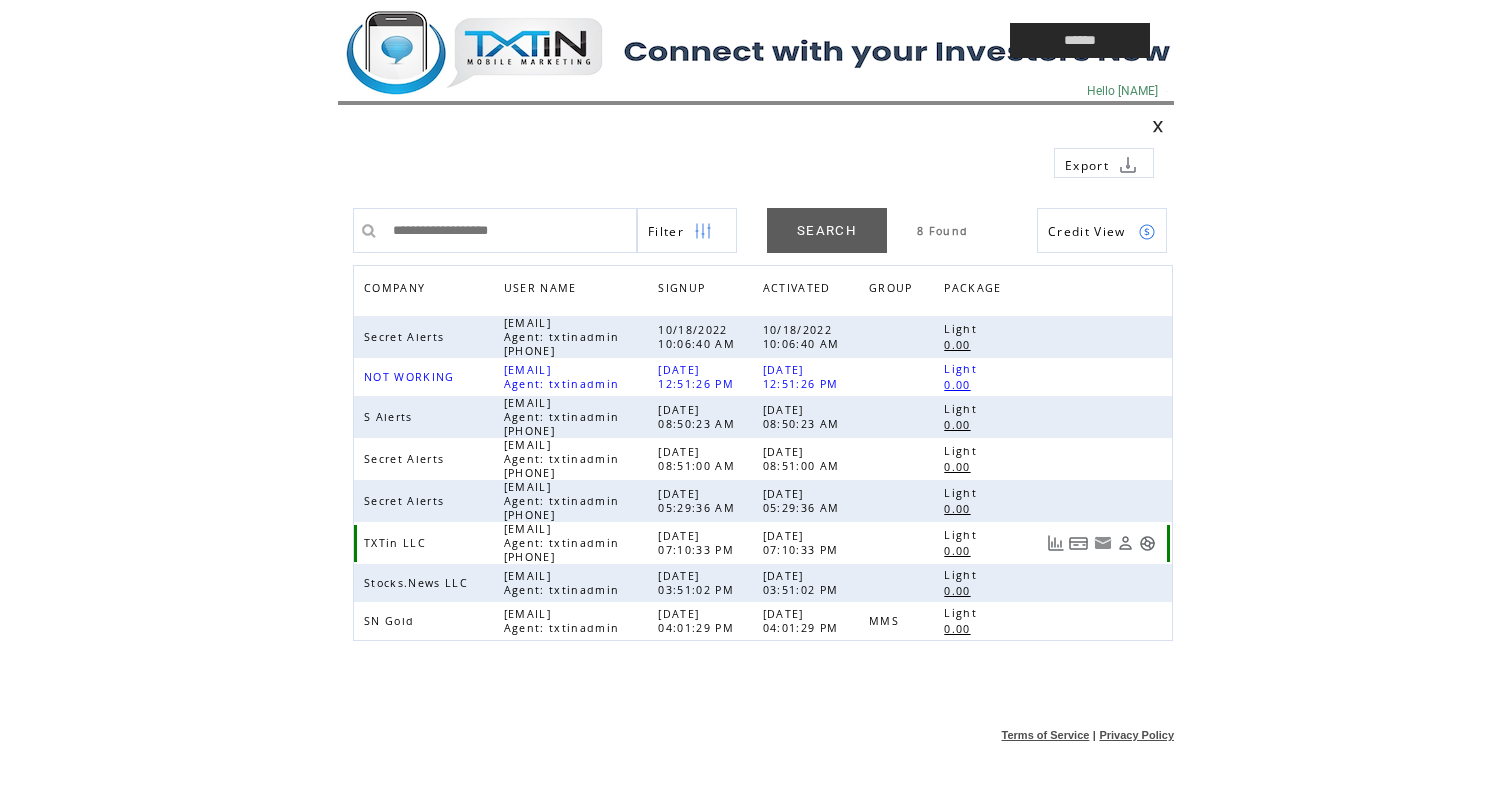 click at bounding box center [1147, 543] 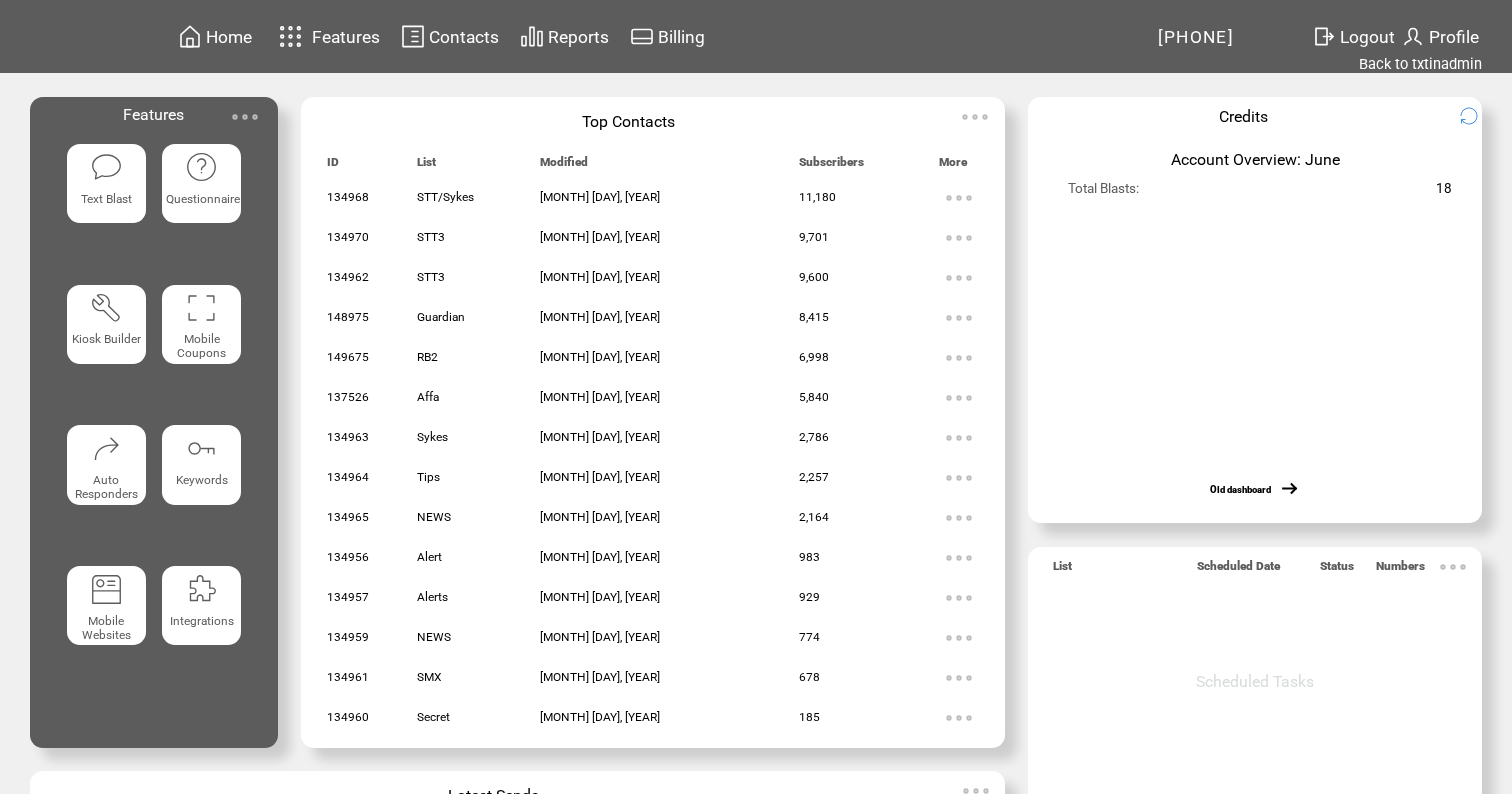 scroll, scrollTop: 0, scrollLeft: 0, axis: both 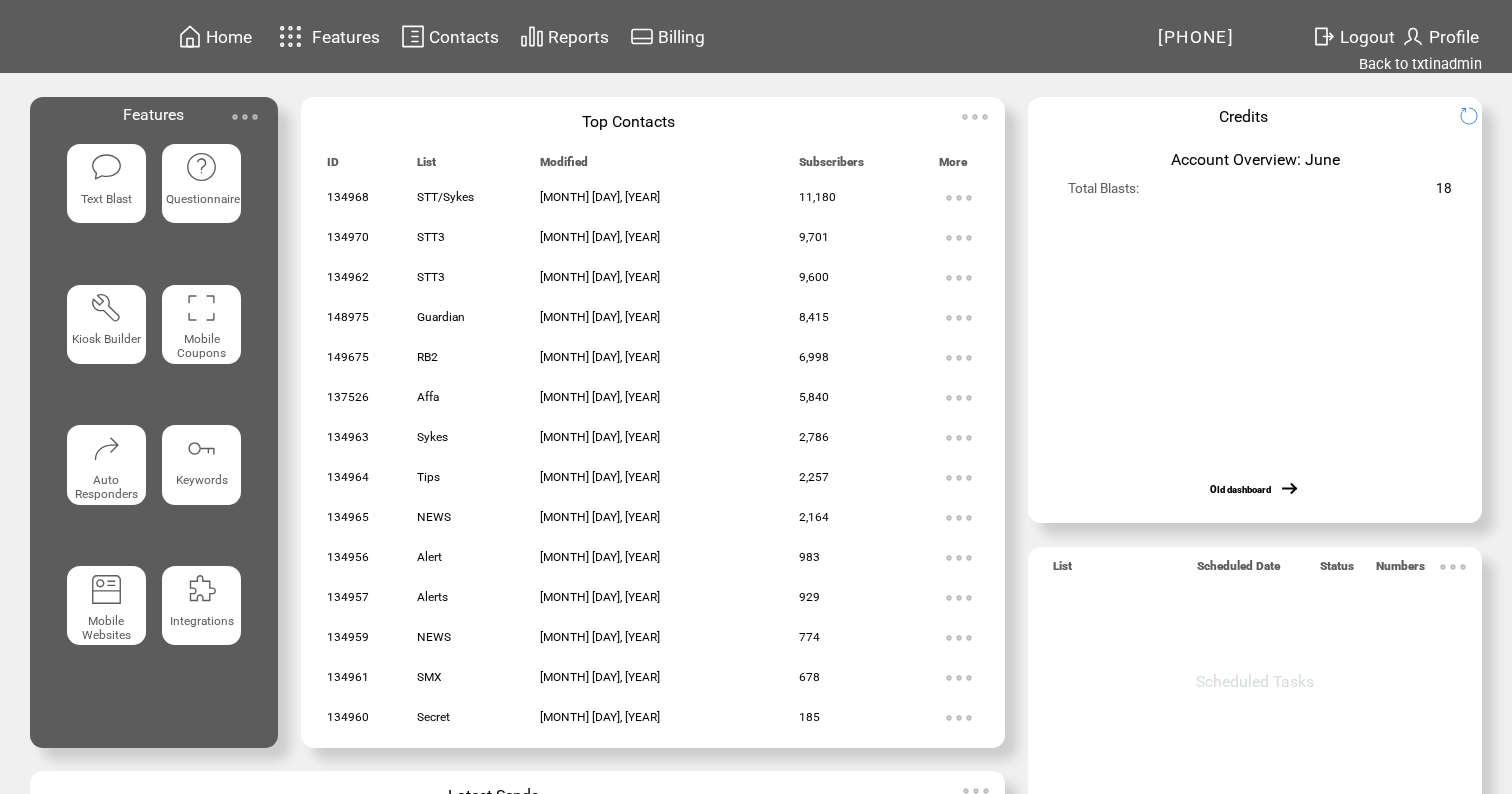 click at bounding box center (106, 167) 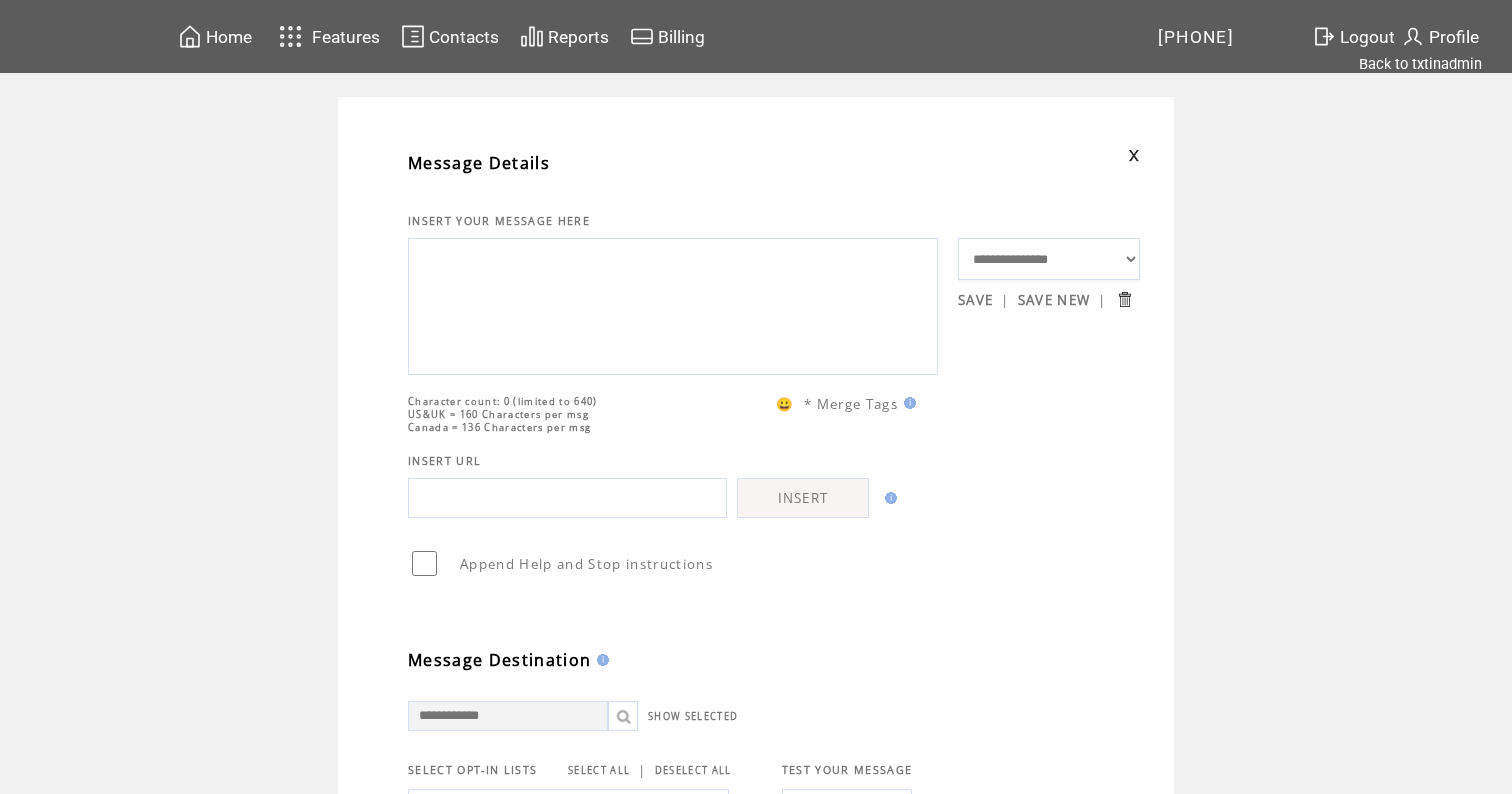 scroll, scrollTop: 0, scrollLeft: 0, axis: both 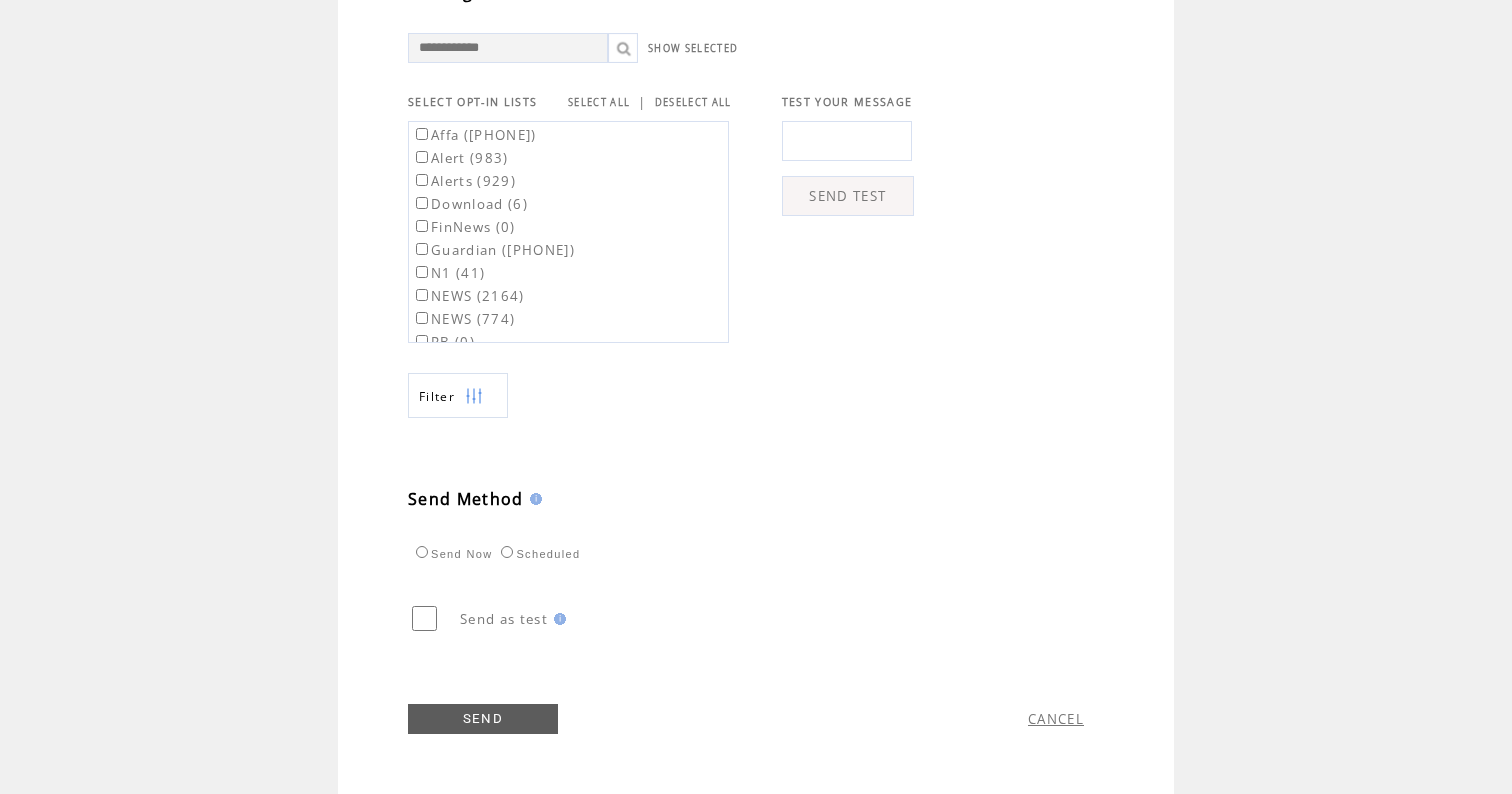 type on "**********" 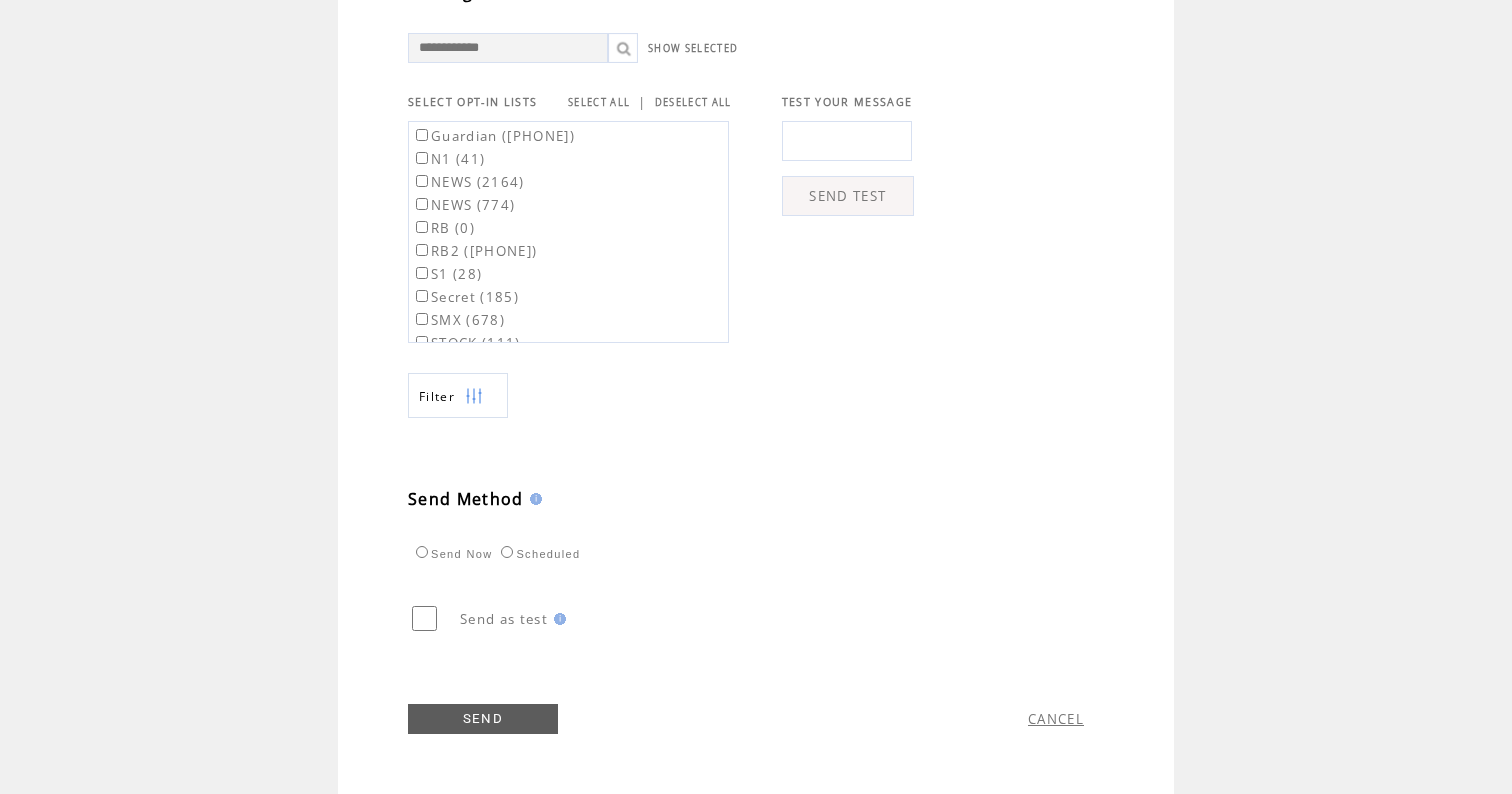 scroll, scrollTop: 118, scrollLeft: 0, axis: vertical 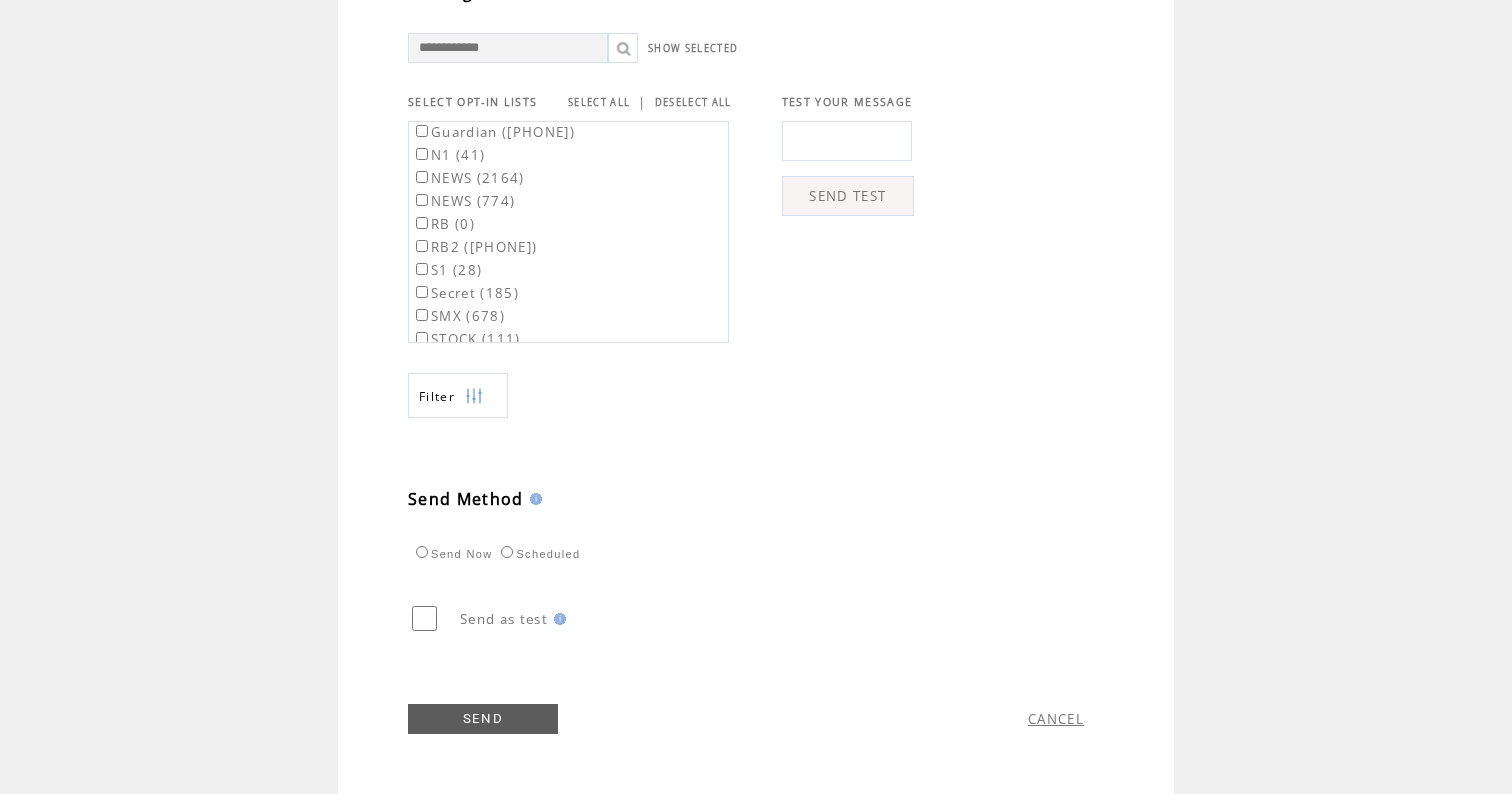 click on "RB2 ([NUMBER])" at bounding box center (474, 247) 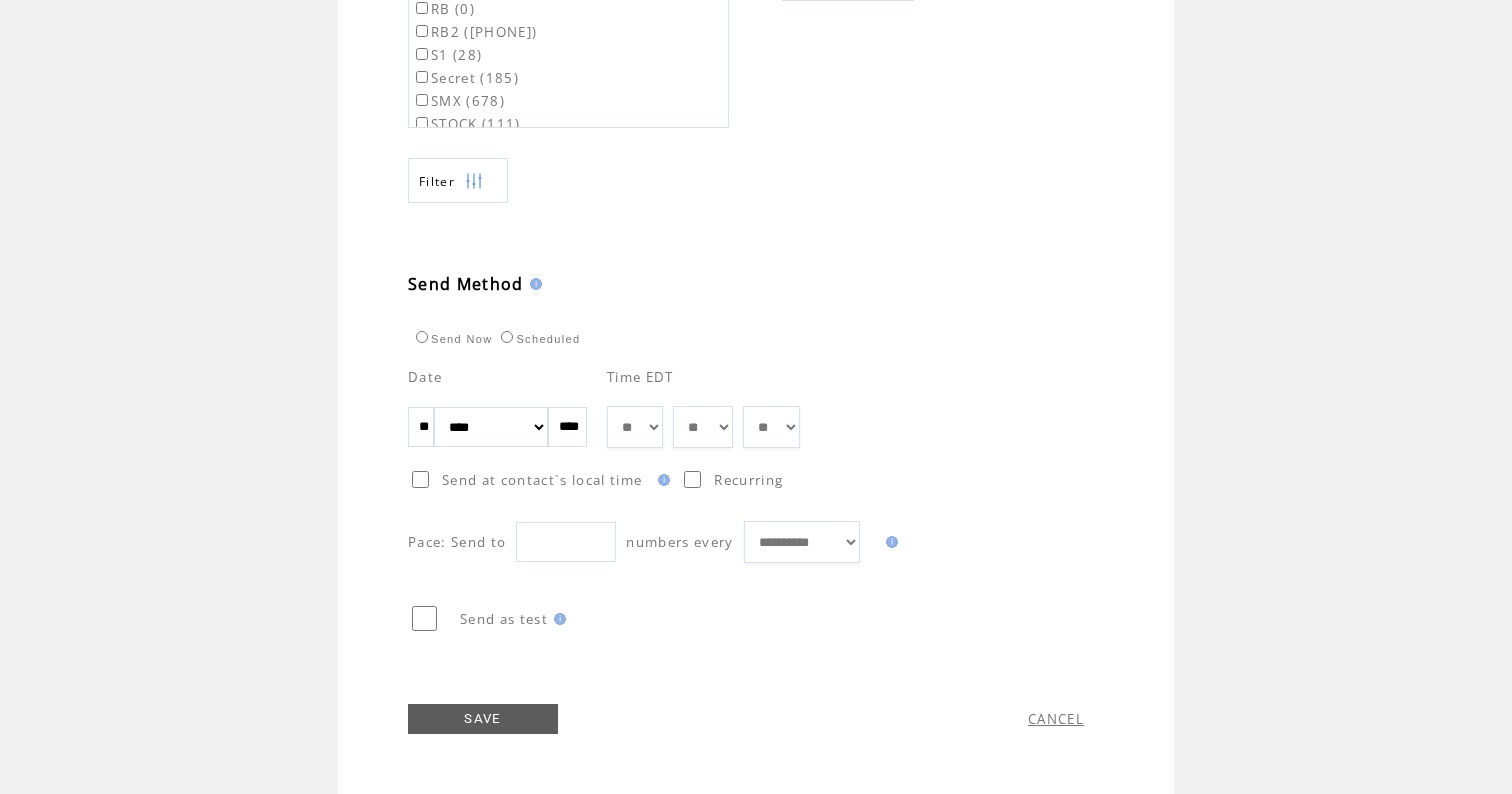 scroll, scrollTop: 924, scrollLeft: 0, axis: vertical 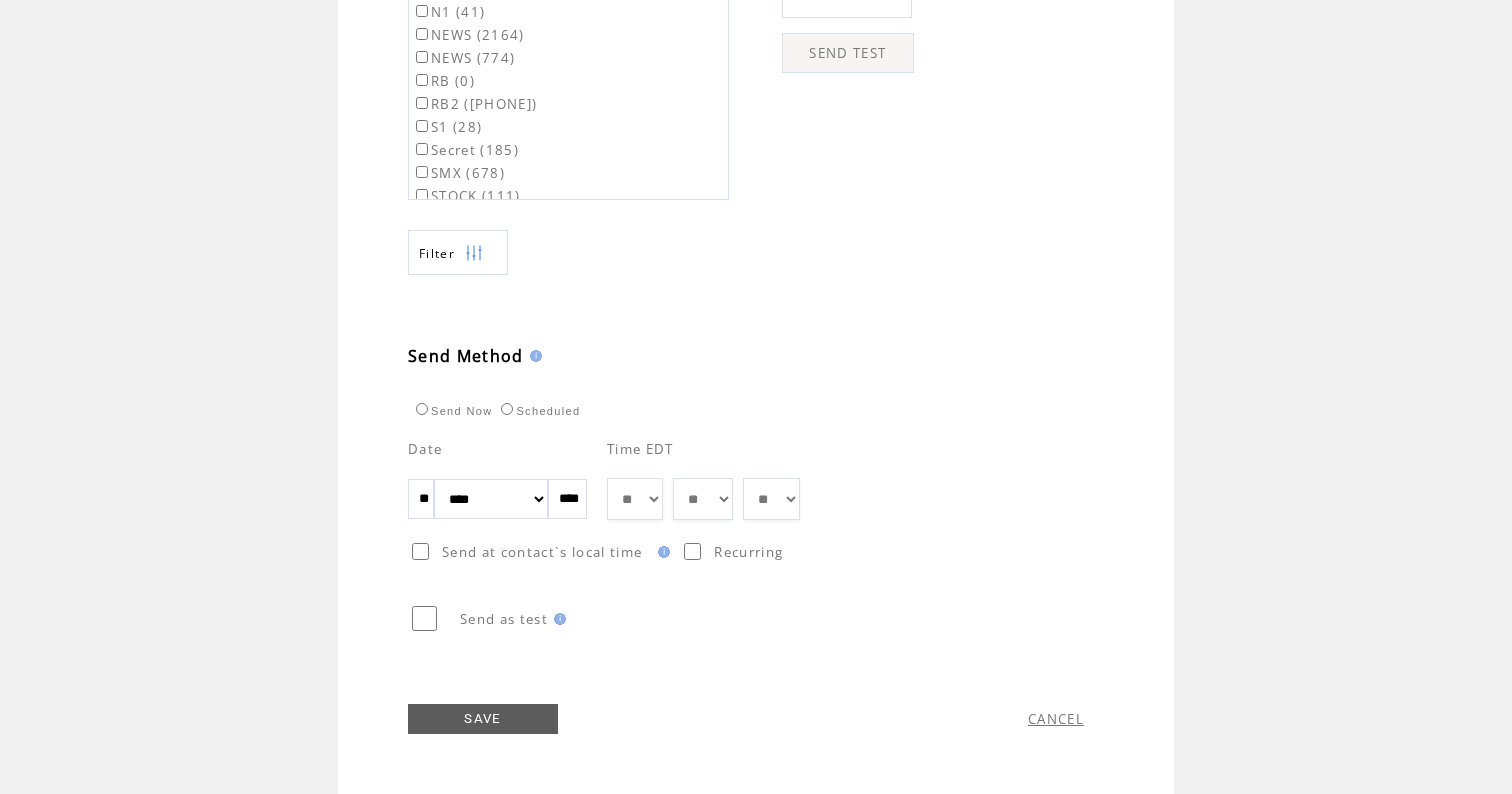 click on "**********" at bounding box center [774, -71] 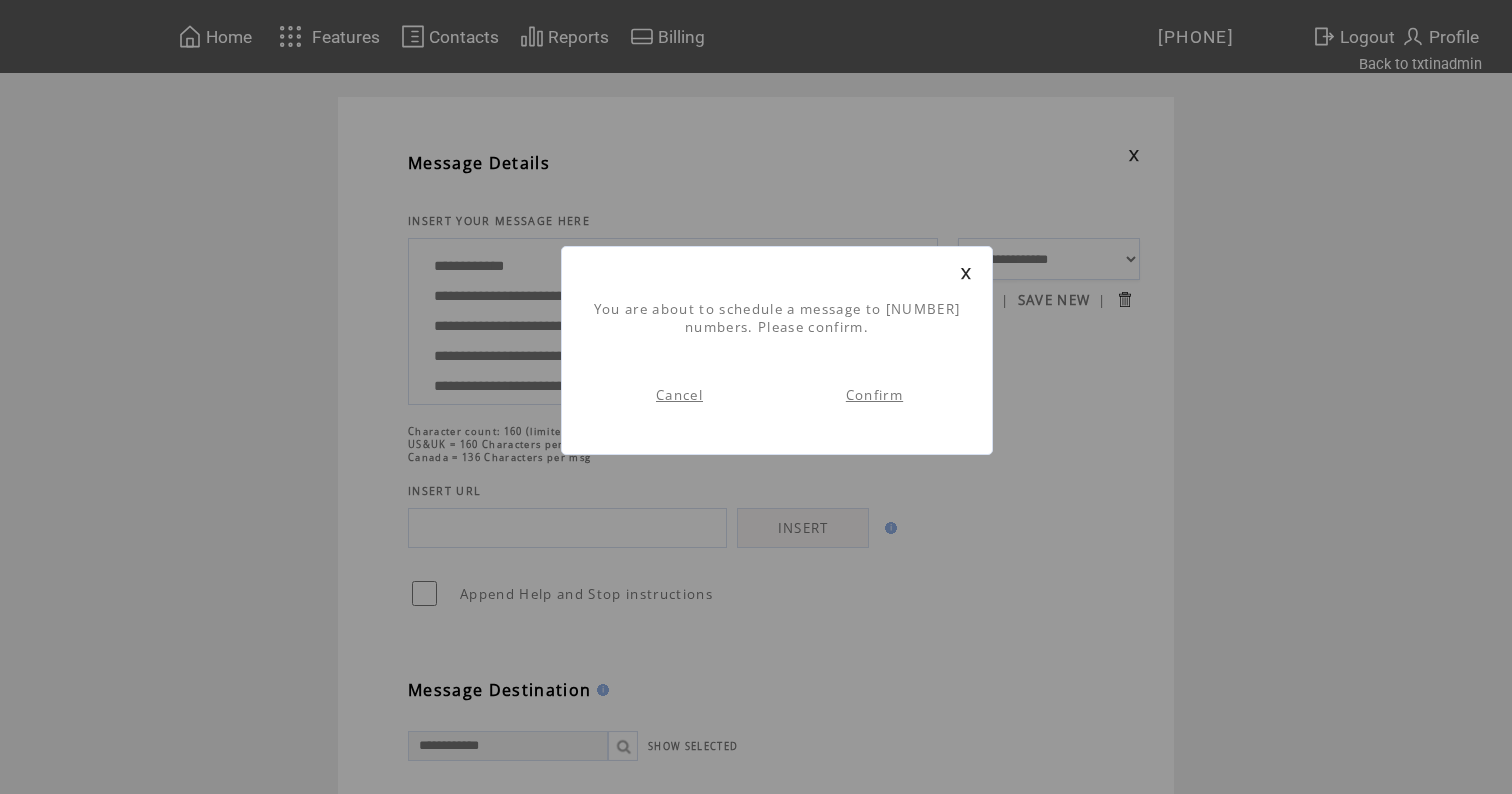 scroll, scrollTop: 1, scrollLeft: 0, axis: vertical 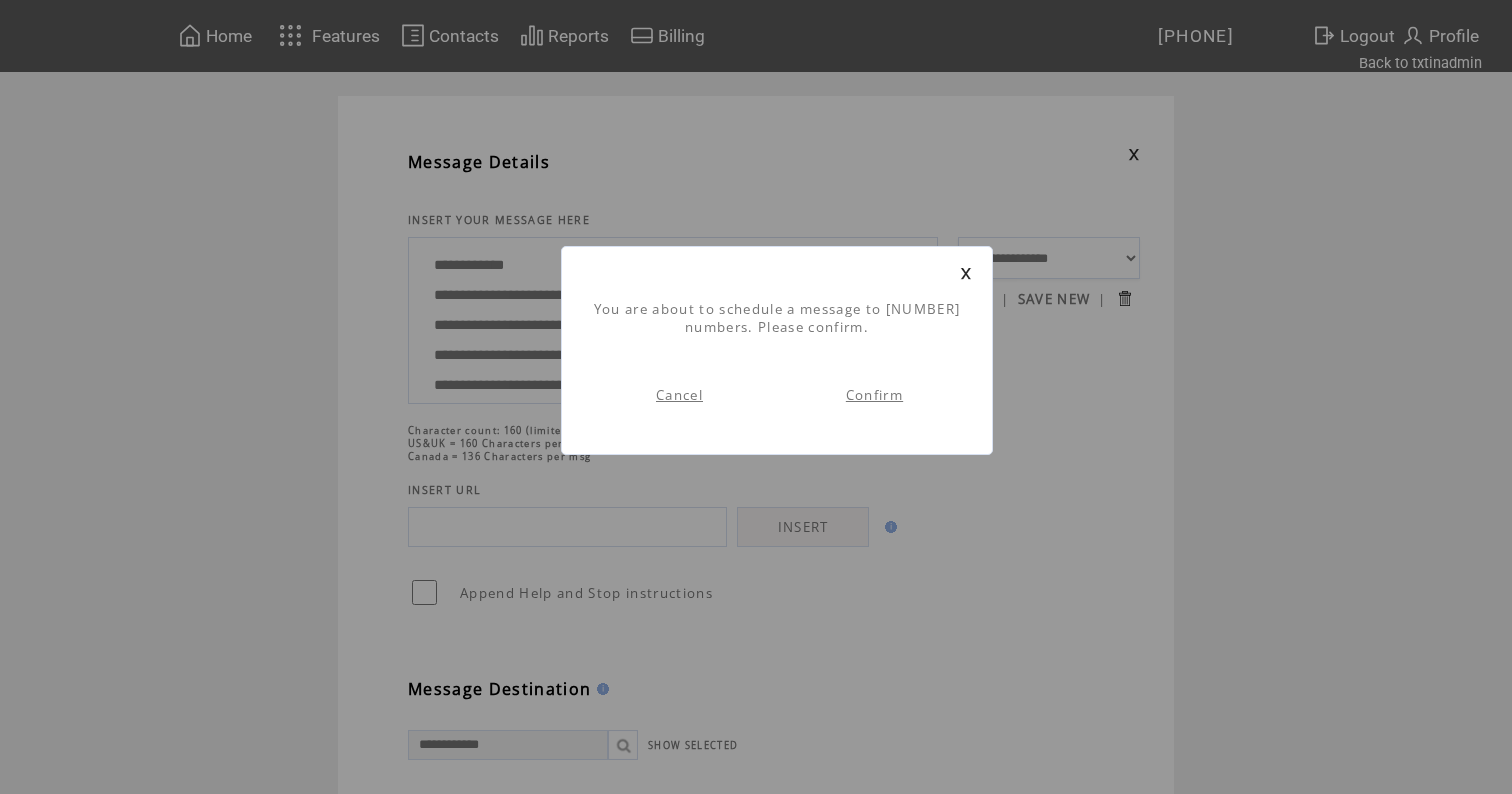click on "Confirm" at bounding box center [874, 395] 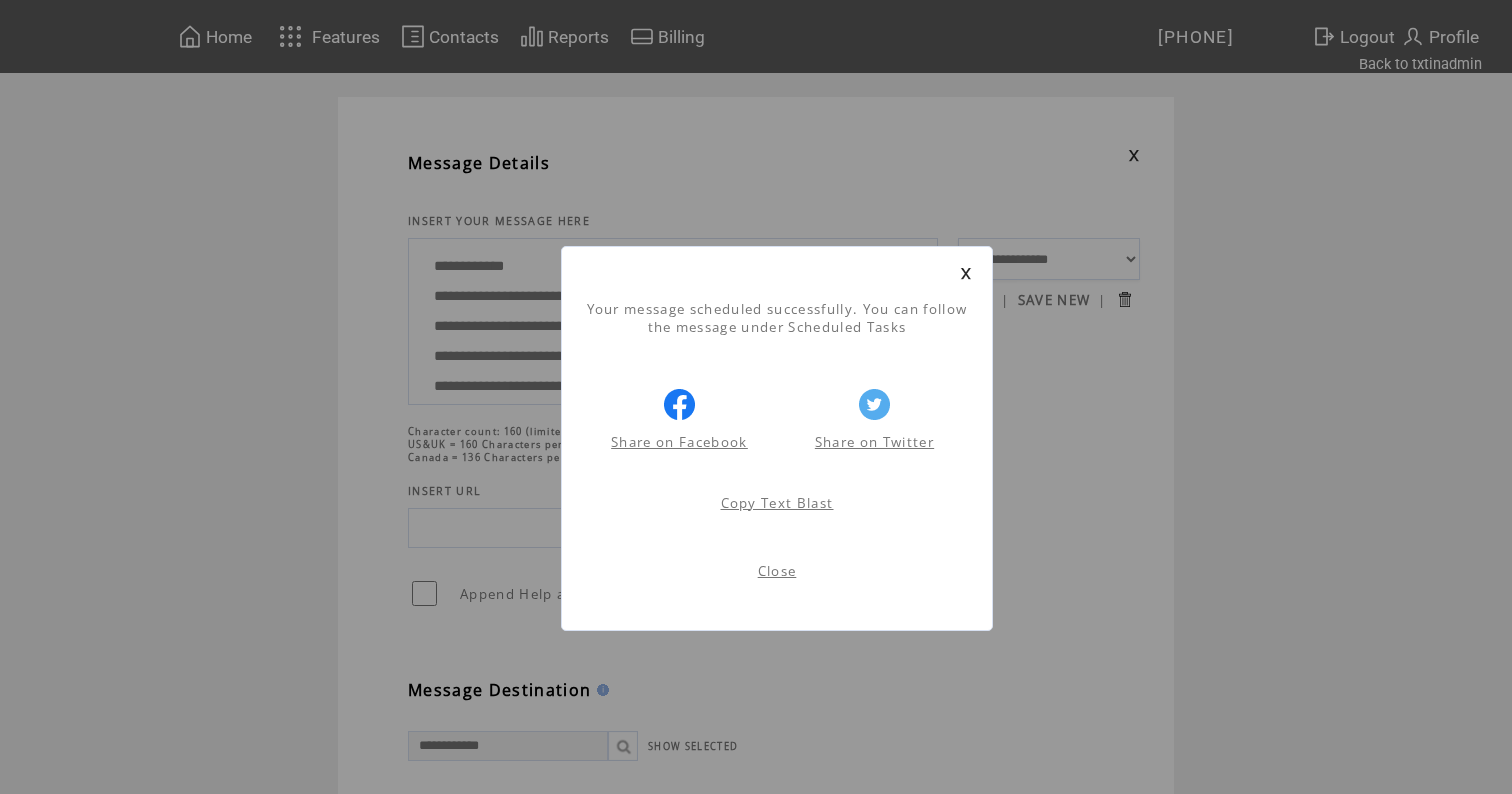 scroll, scrollTop: 1, scrollLeft: 0, axis: vertical 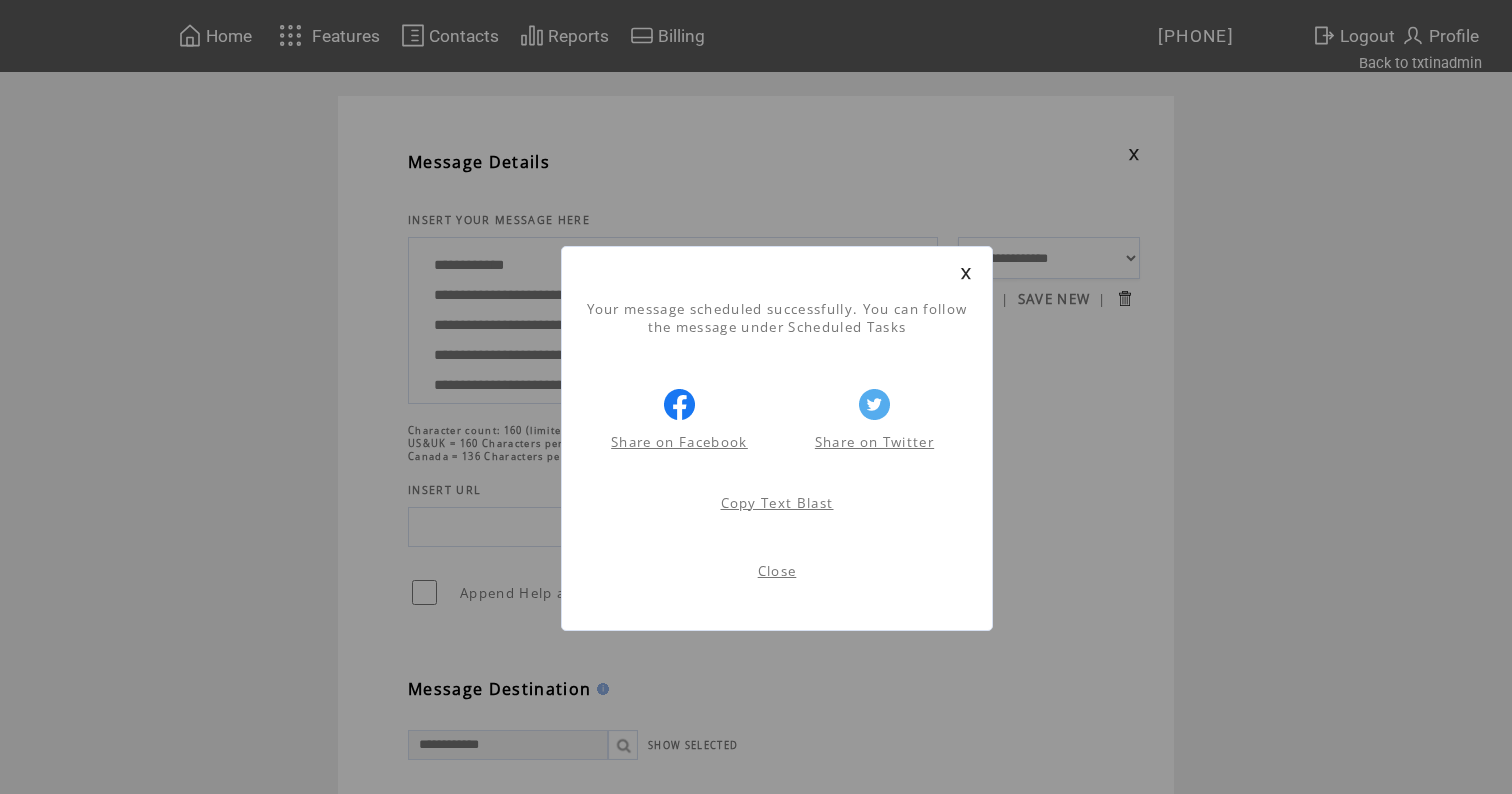 click at bounding box center (966, 273) 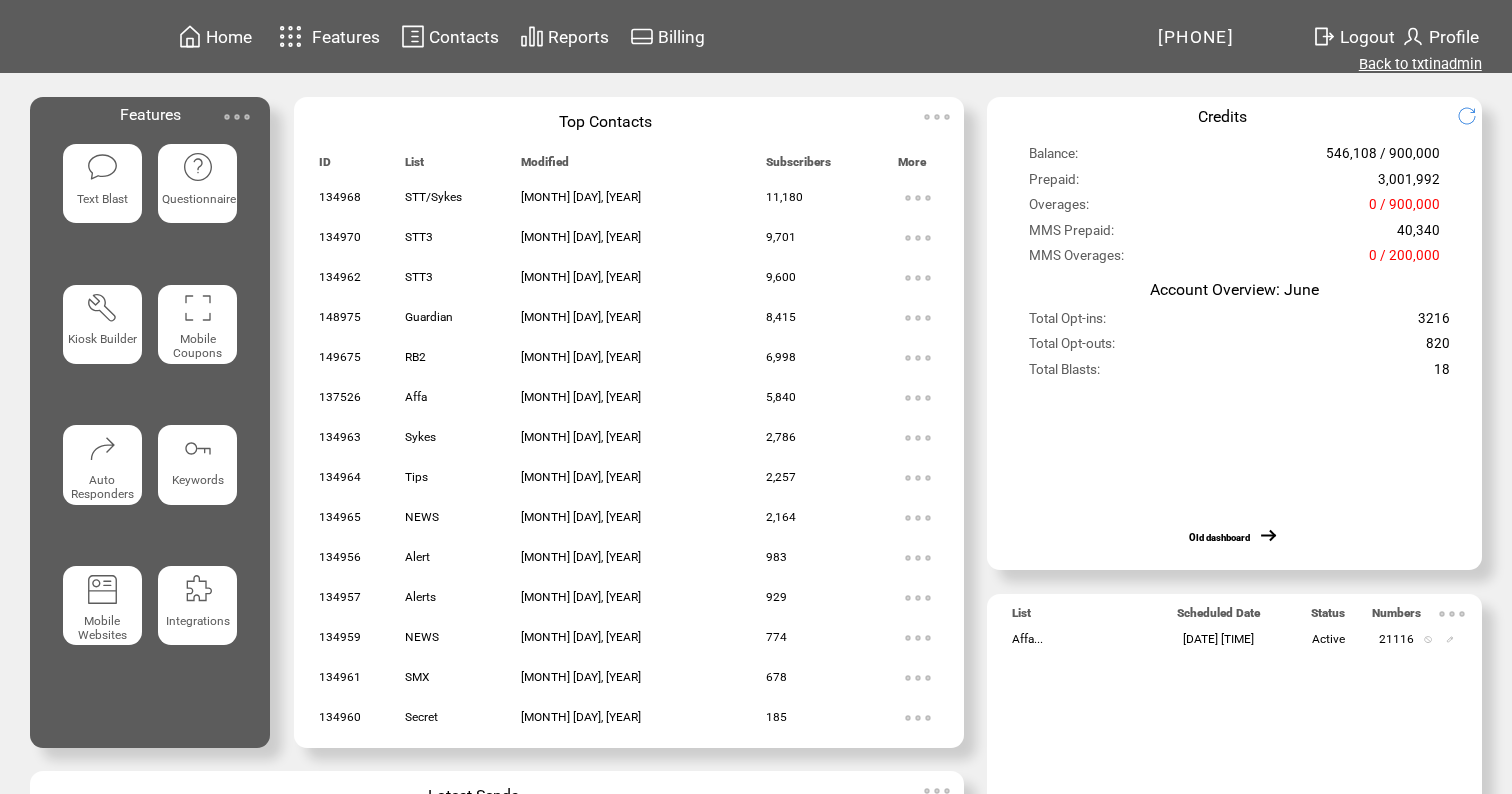 scroll, scrollTop: 0, scrollLeft: 0, axis: both 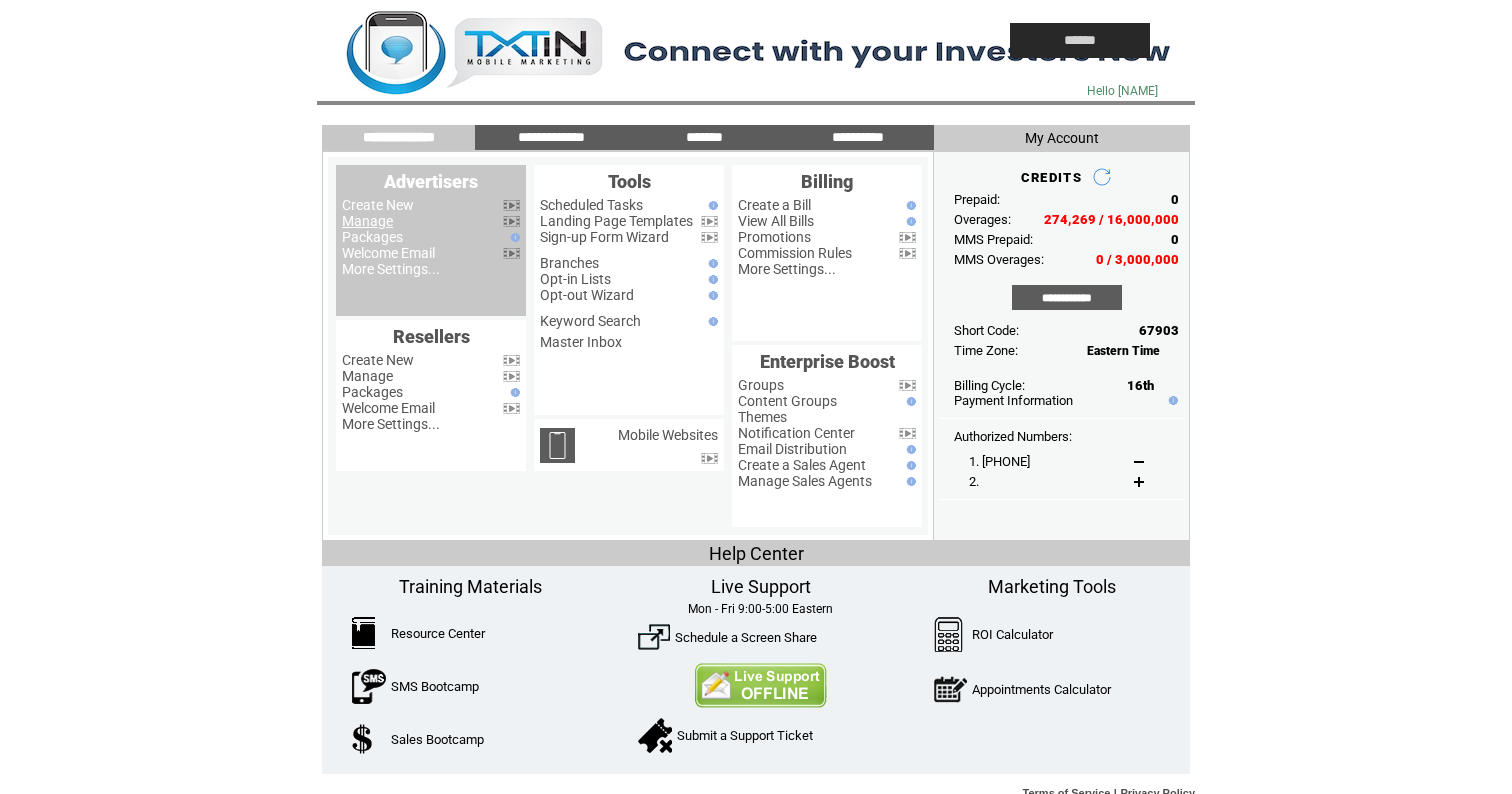 click on "Manage" at bounding box center (367, 221) 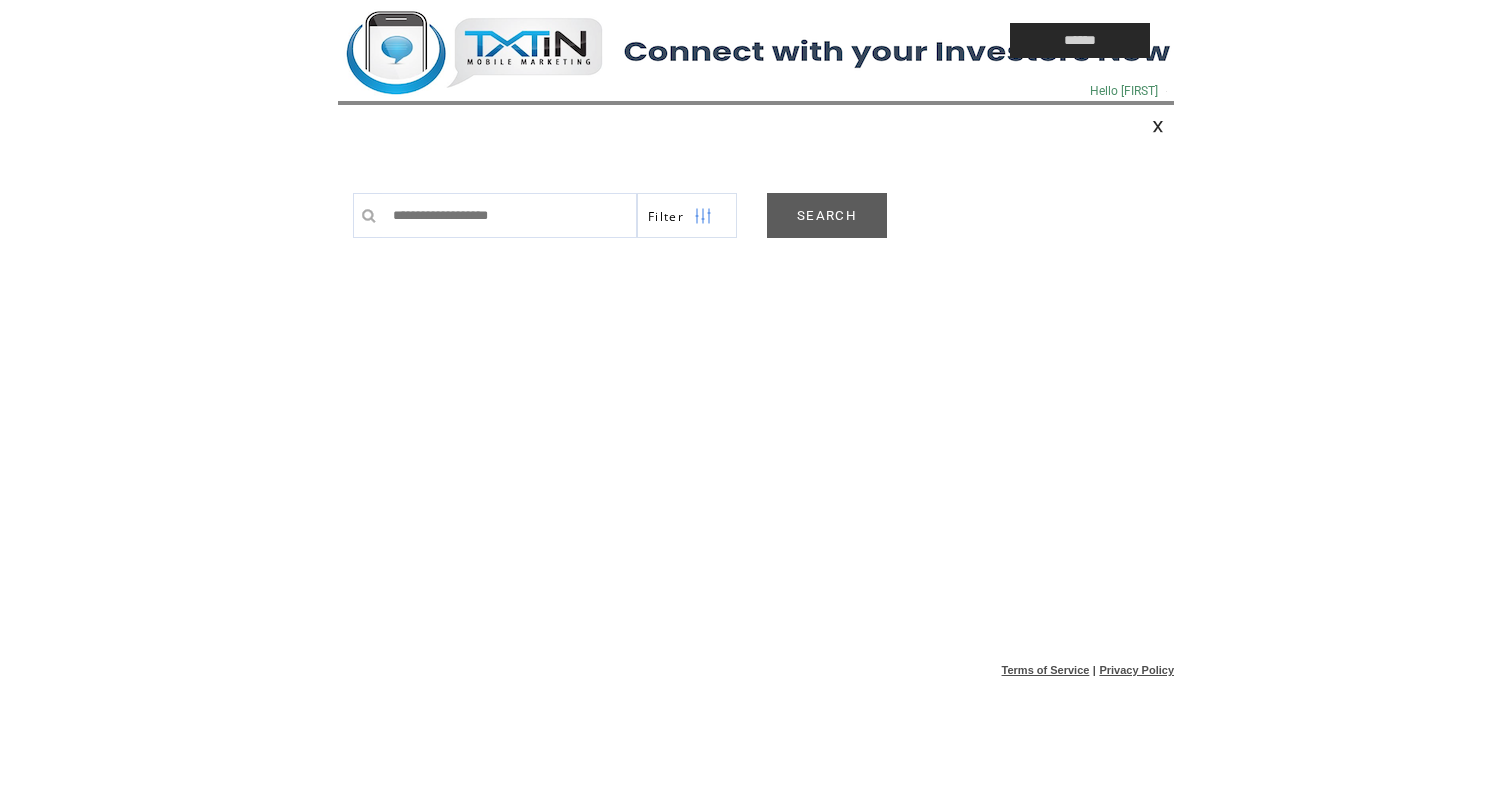 scroll, scrollTop: 0, scrollLeft: 0, axis: both 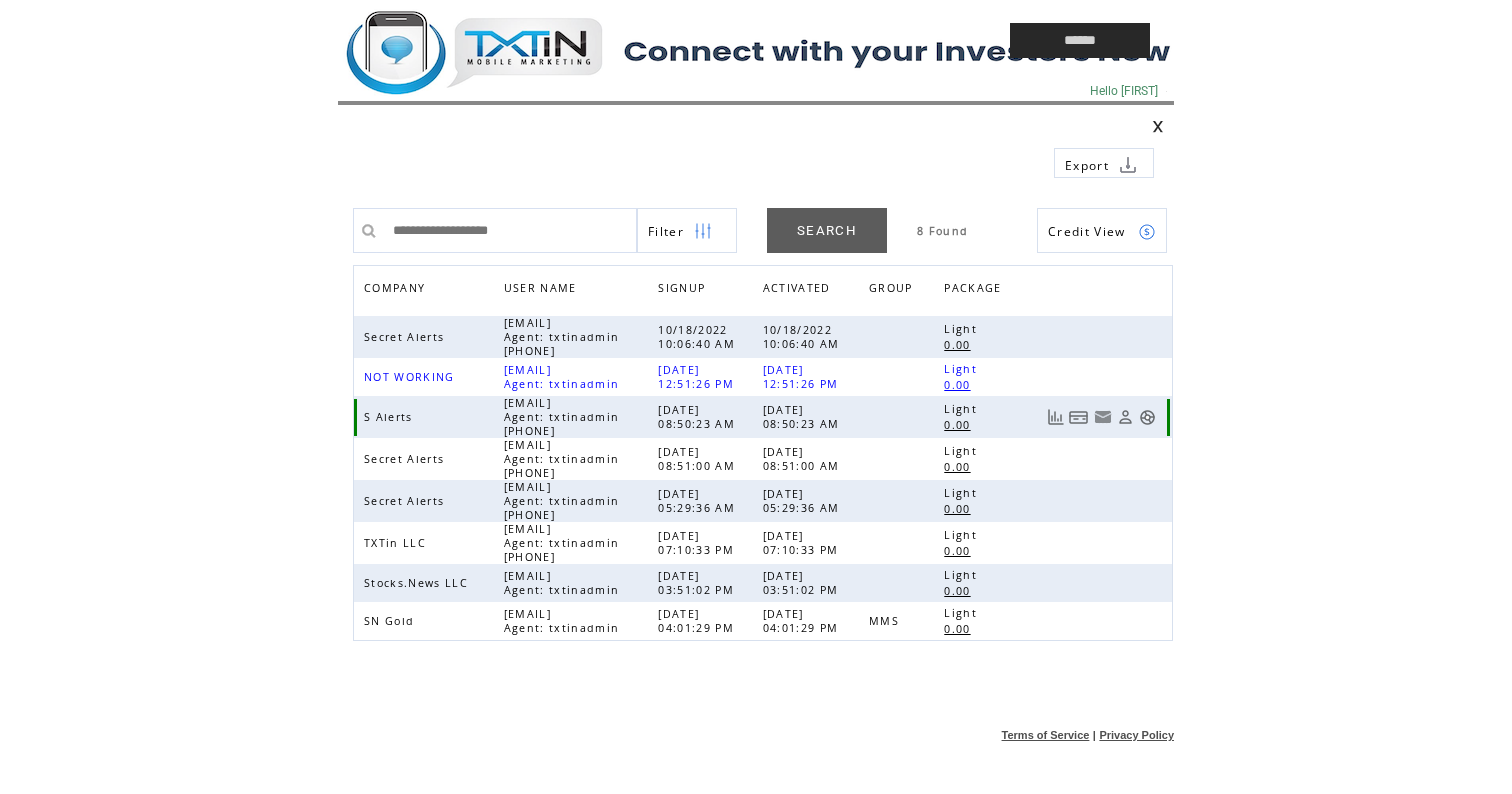 click at bounding box center [1147, 417] 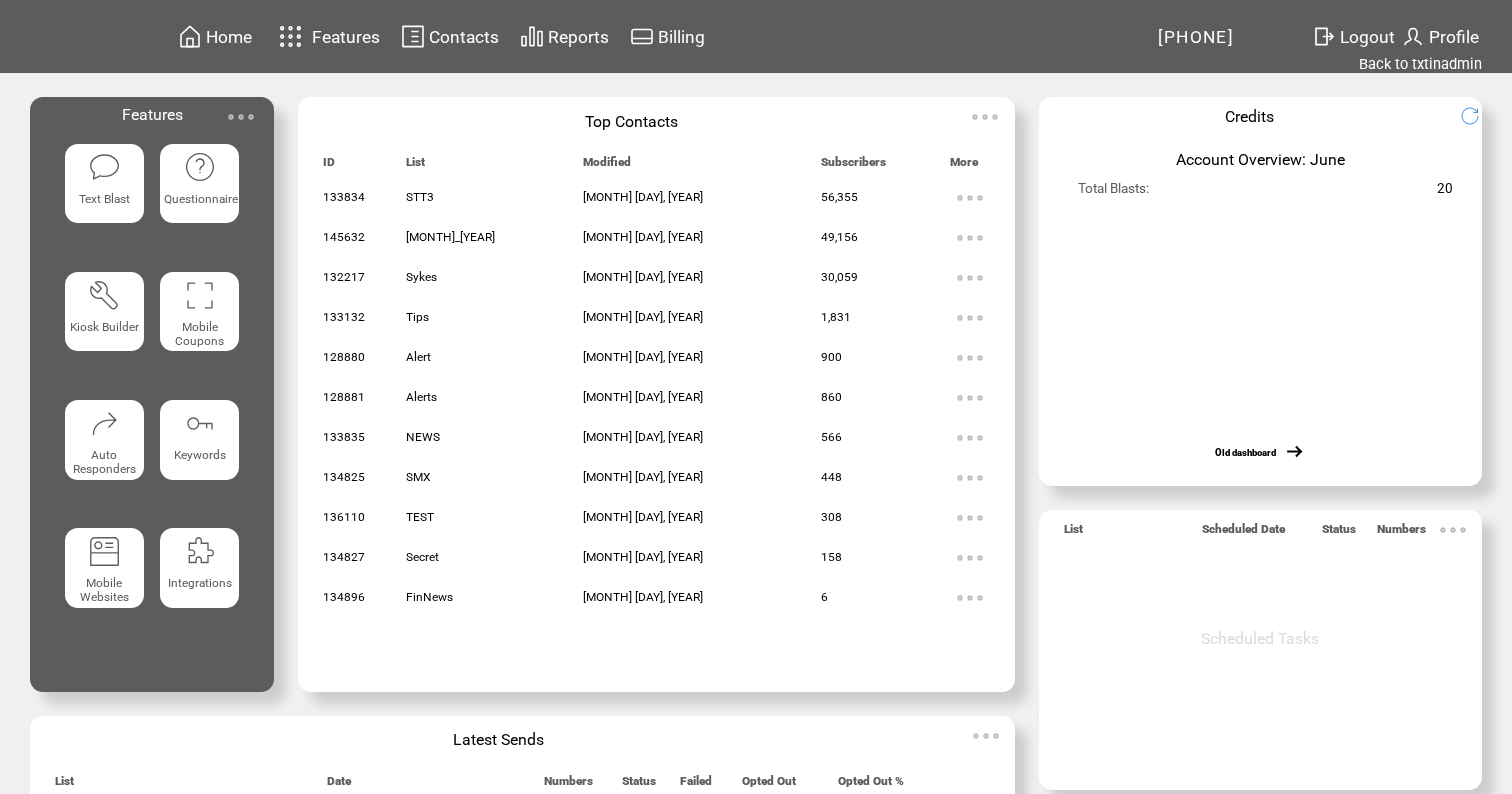 scroll, scrollTop: 0, scrollLeft: 0, axis: both 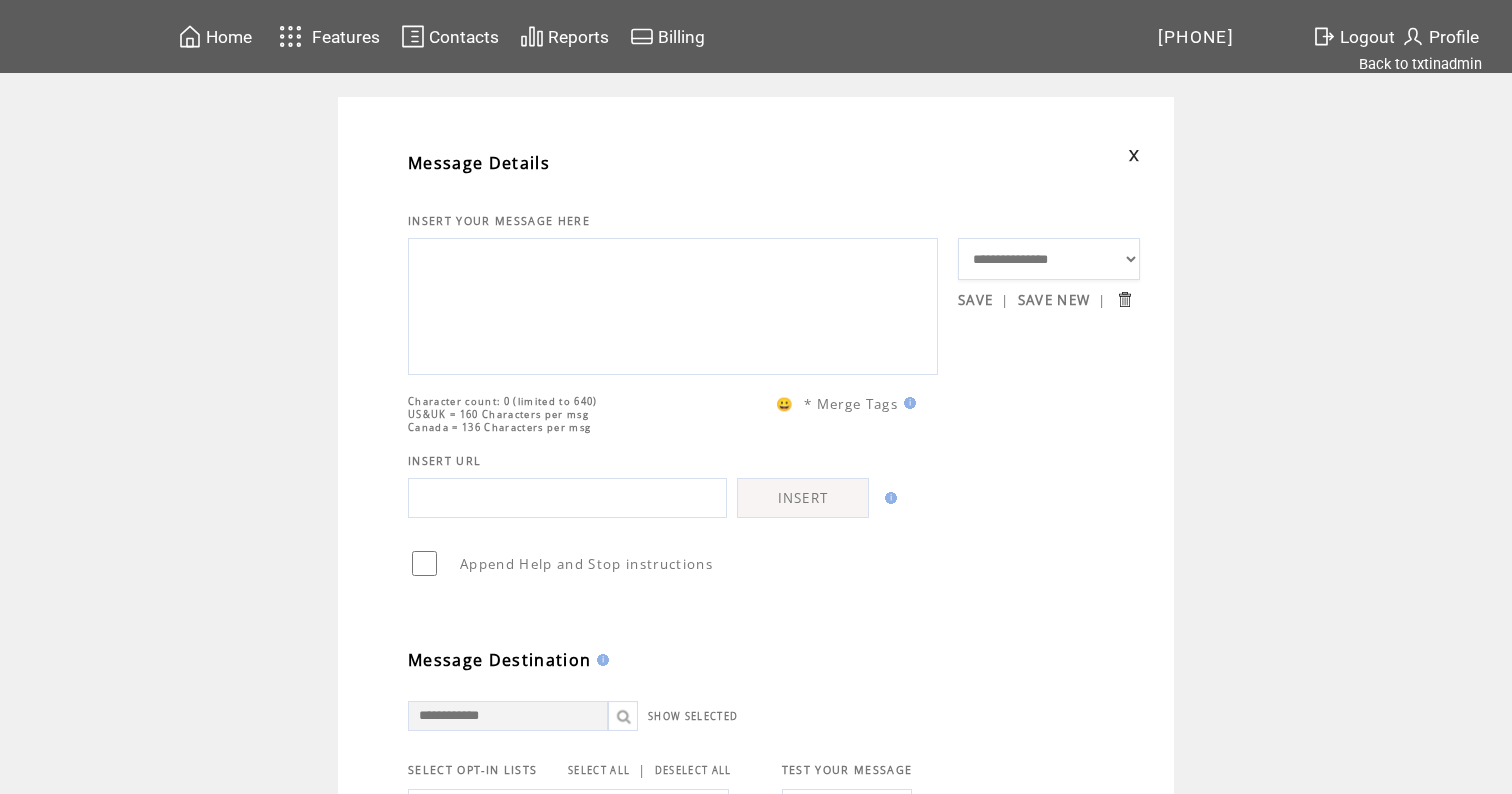 click at bounding box center (673, 304) 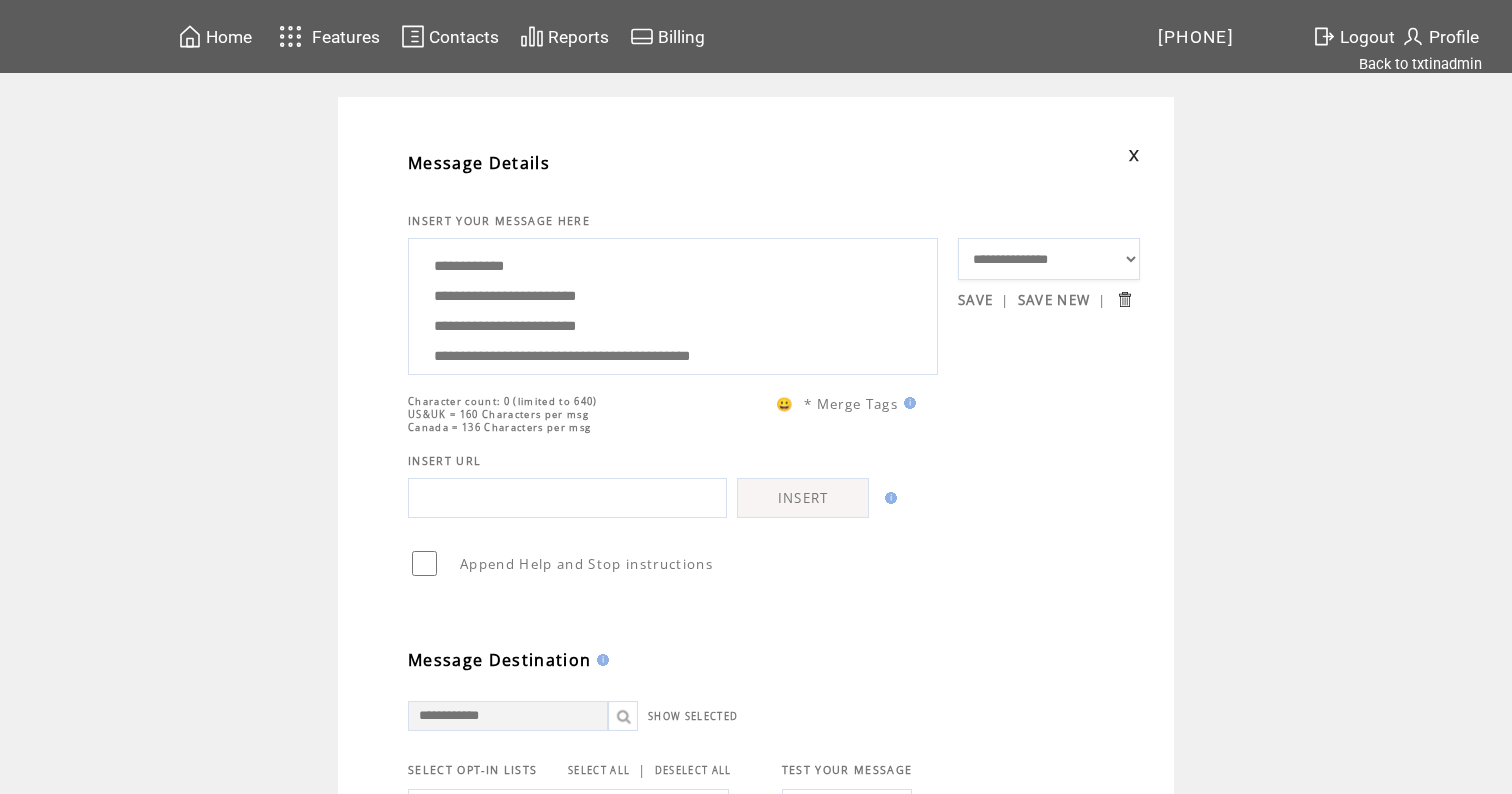 scroll, scrollTop: 100, scrollLeft: 0, axis: vertical 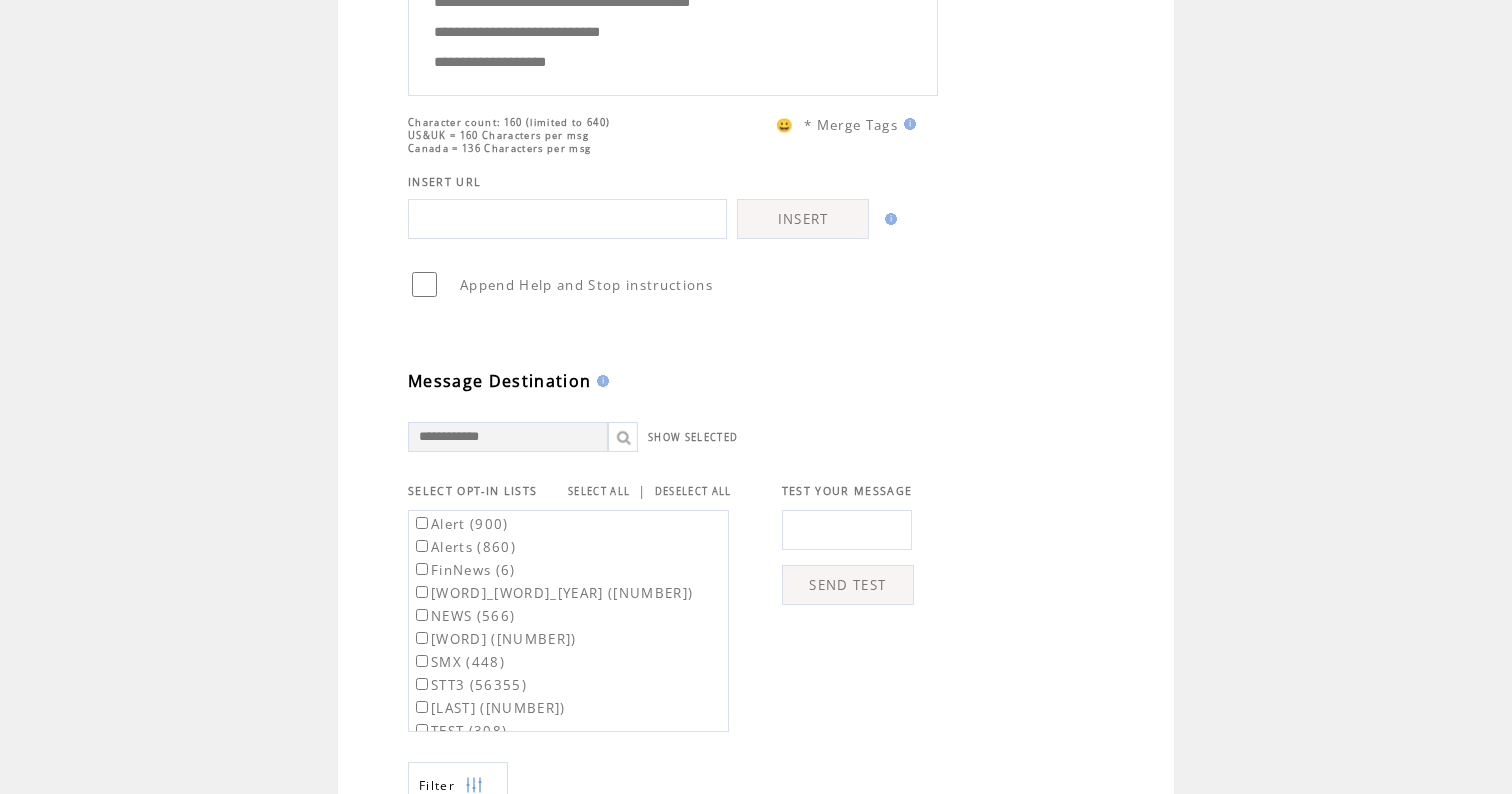 type on "**********" 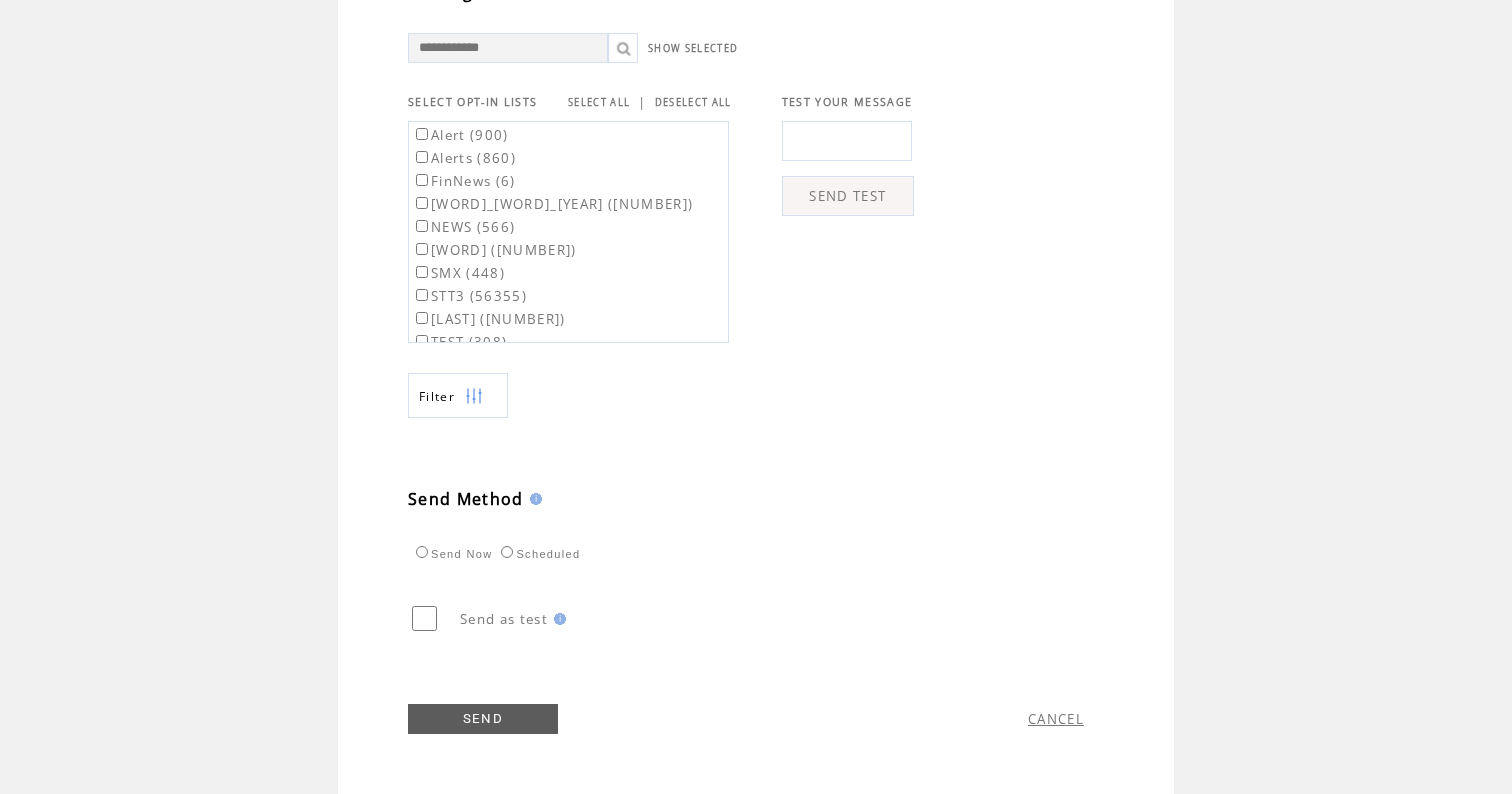 scroll, scrollTop: 709, scrollLeft: 0, axis: vertical 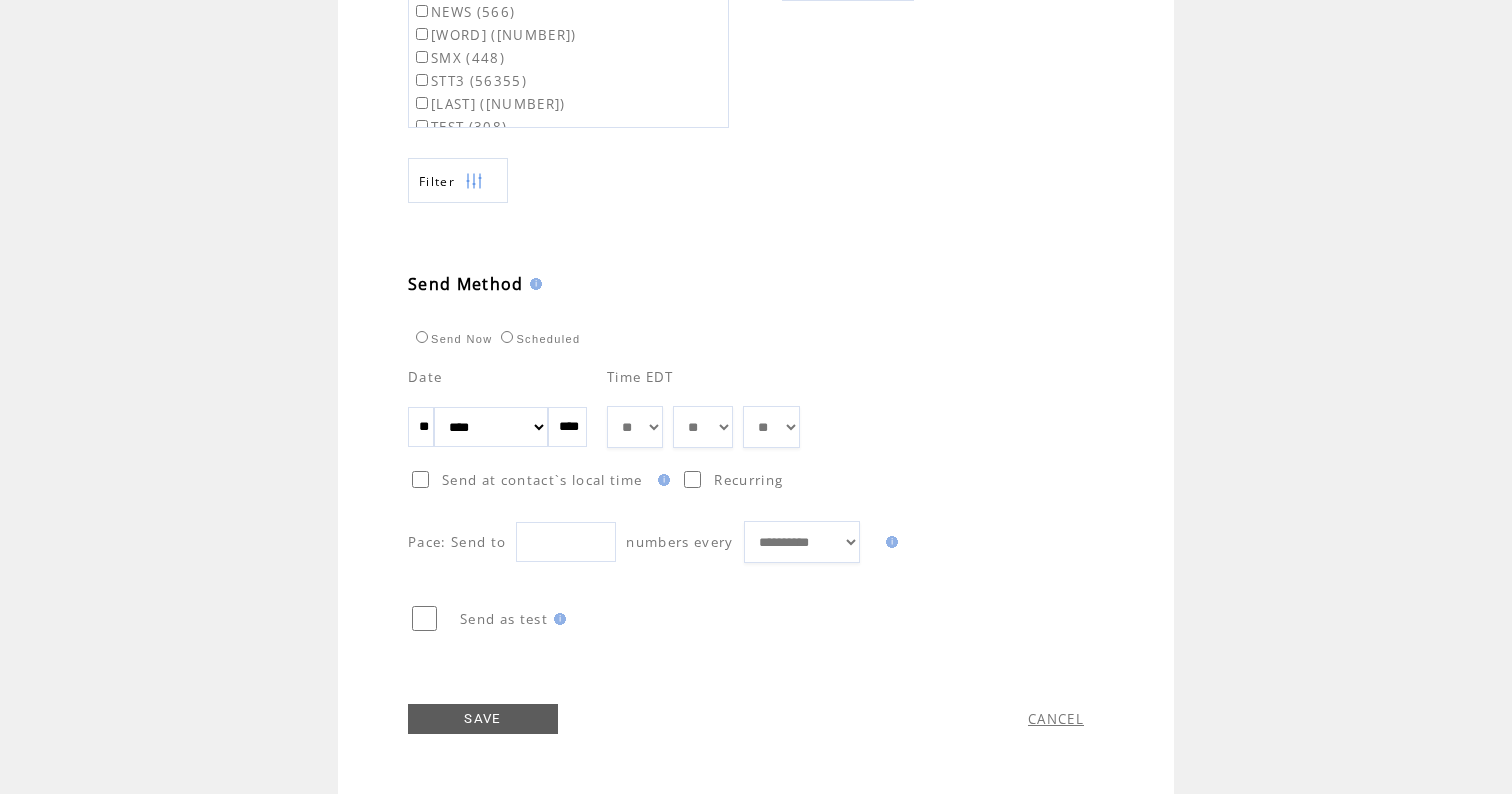 click on "** 	 ** 	 ** 	 ** 	 ** 	 ** 	 ** 	 ** 	 ** 	 ** 	 ** 	 ** 	 **" at bounding box center (635, 427) 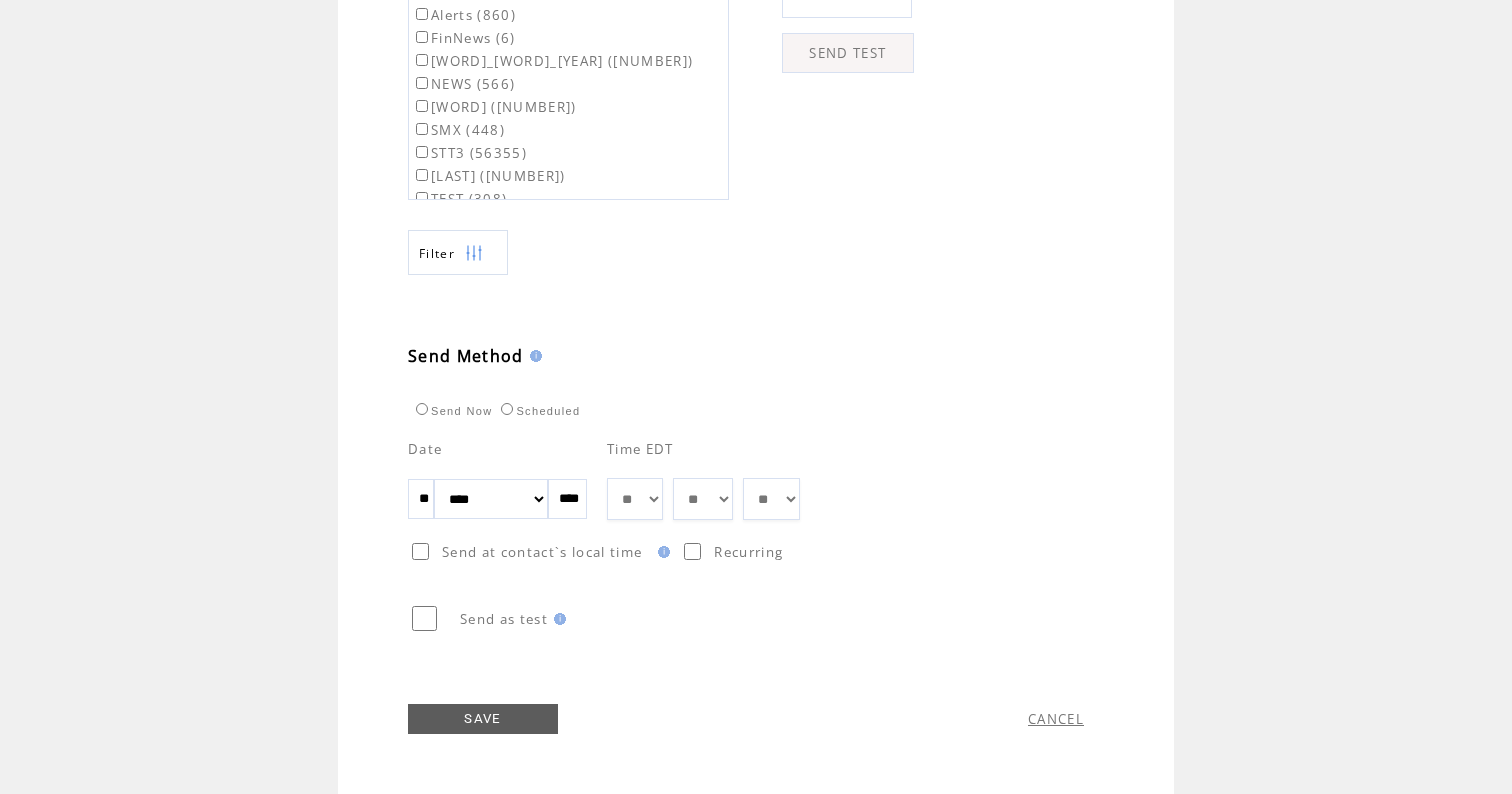 scroll, scrollTop: 852, scrollLeft: 0, axis: vertical 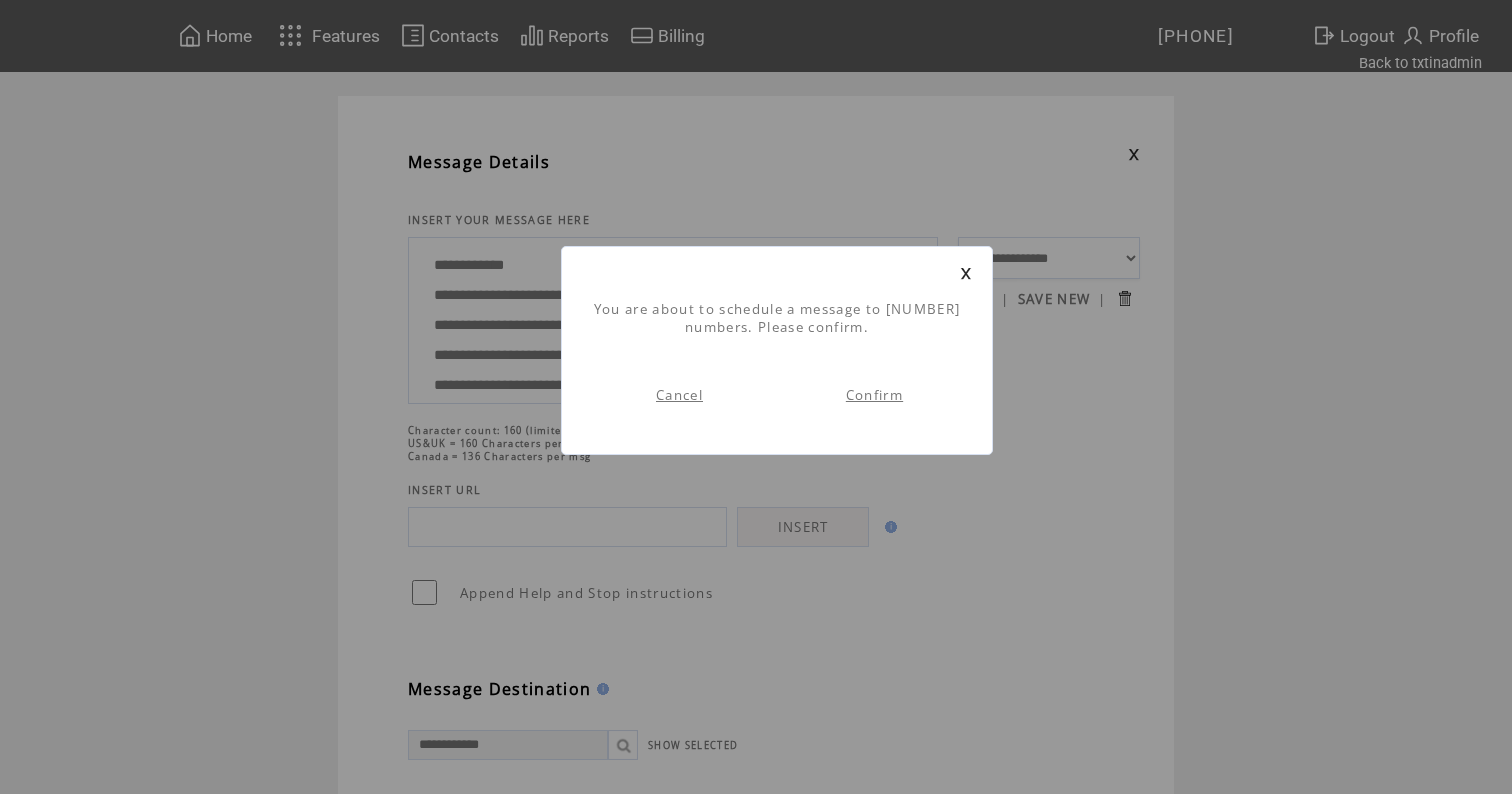 click on "Confirm" at bounding box center (874, 395) 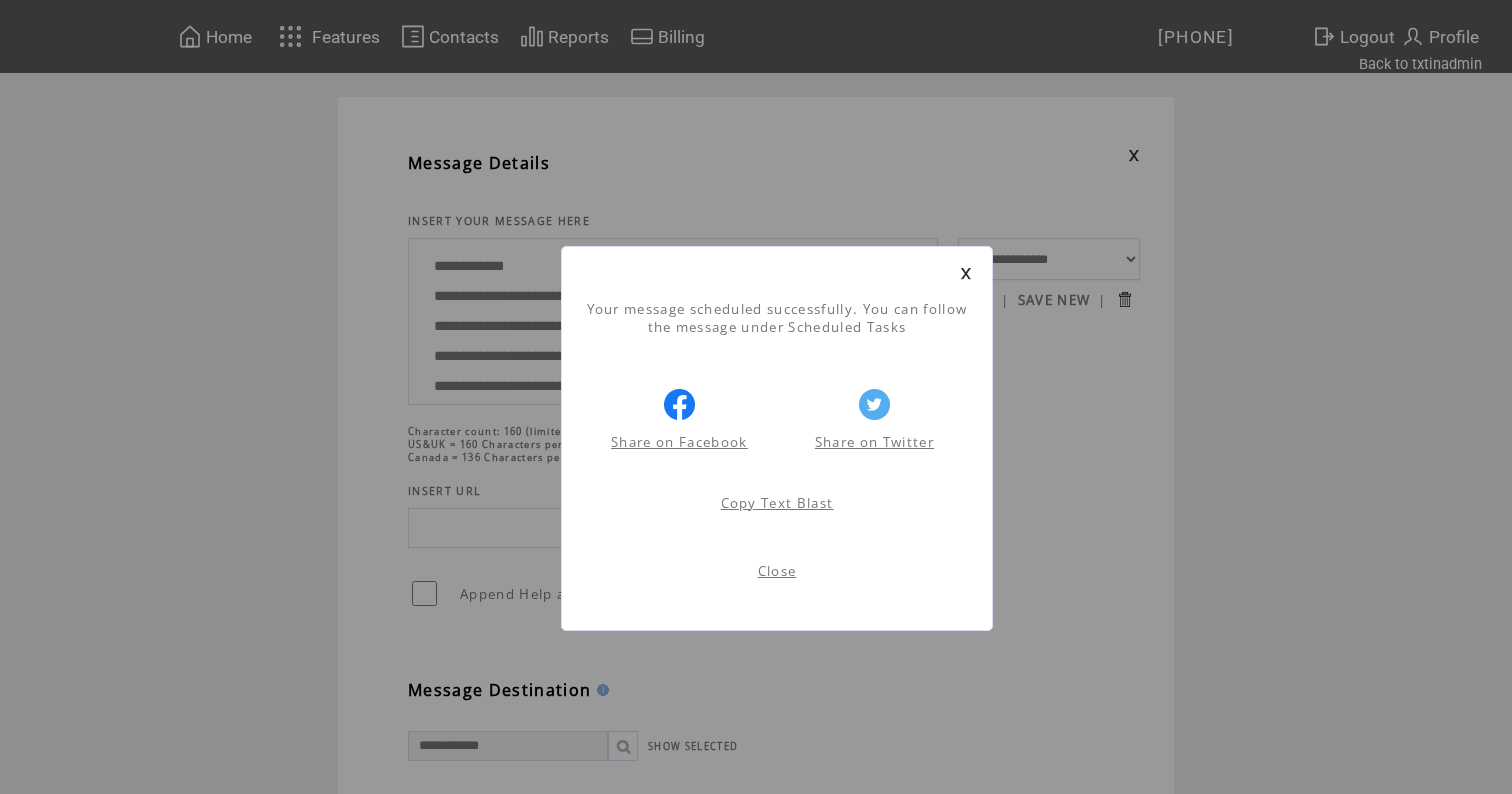 scroll, scrollTop: 1, scrollLeft: 0, axis: vertical 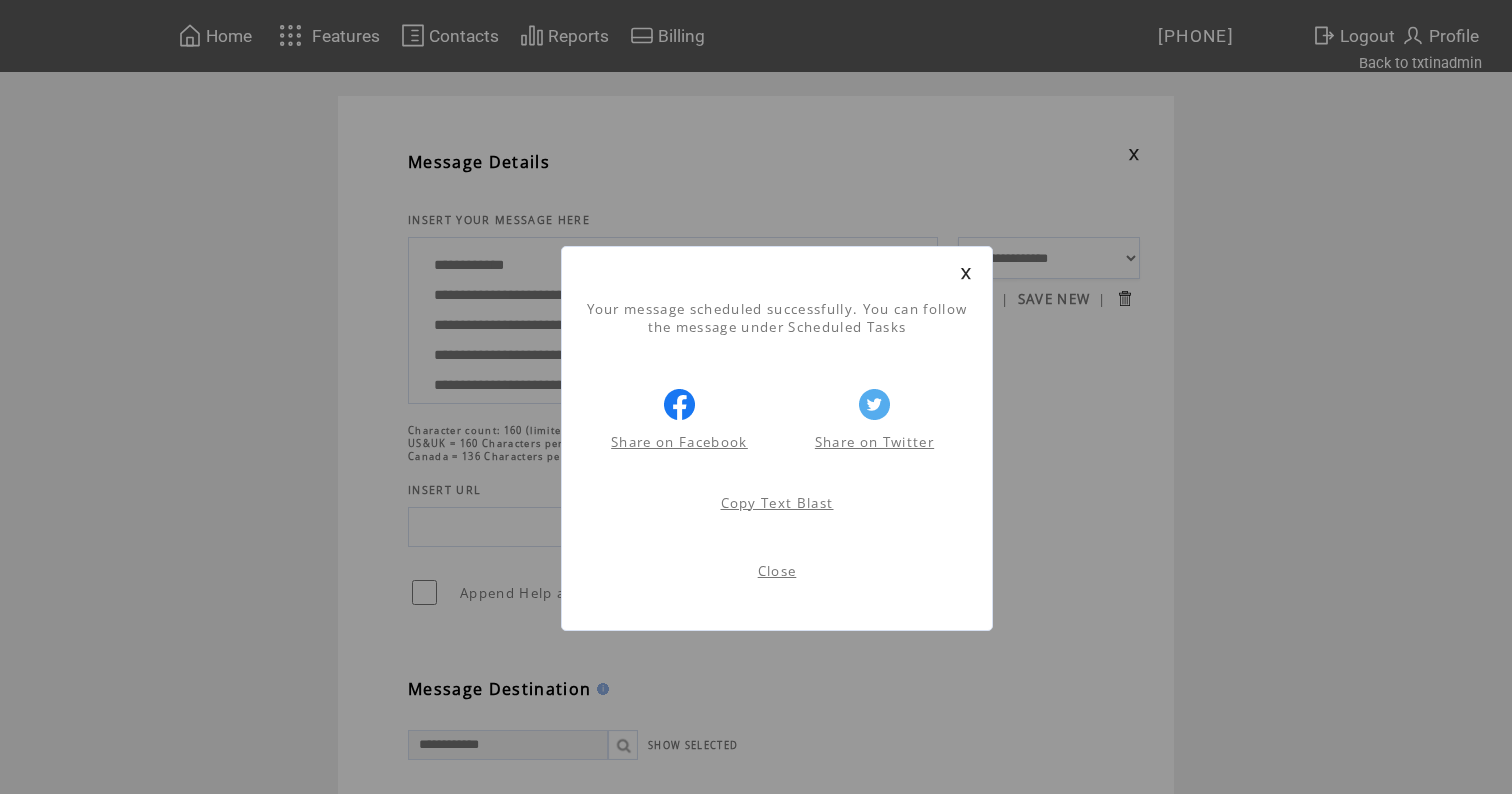 click at bounding box center [966, 273] 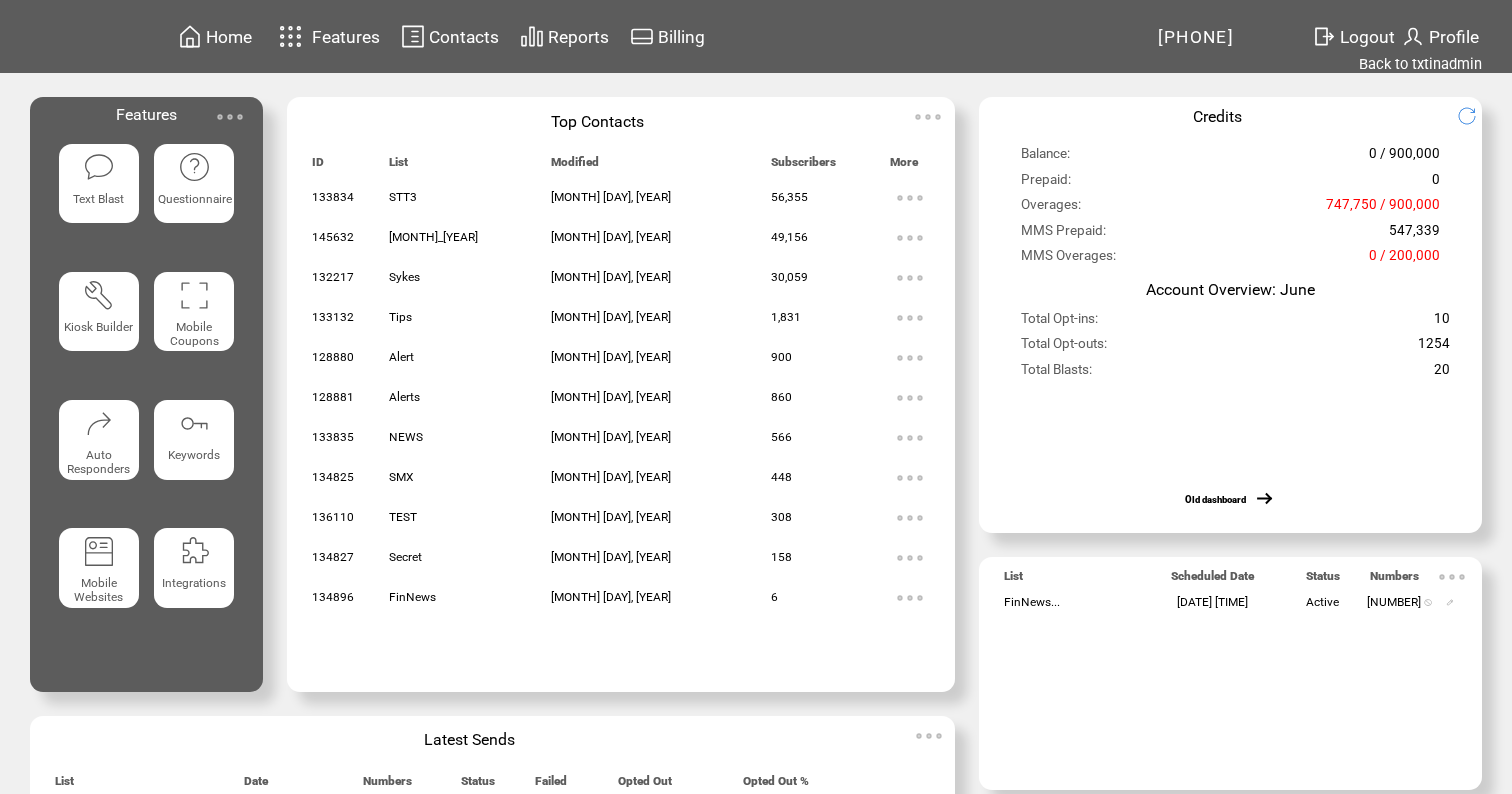 scroll, scrollTop: 0, scrollLeft: 0, axis: both 